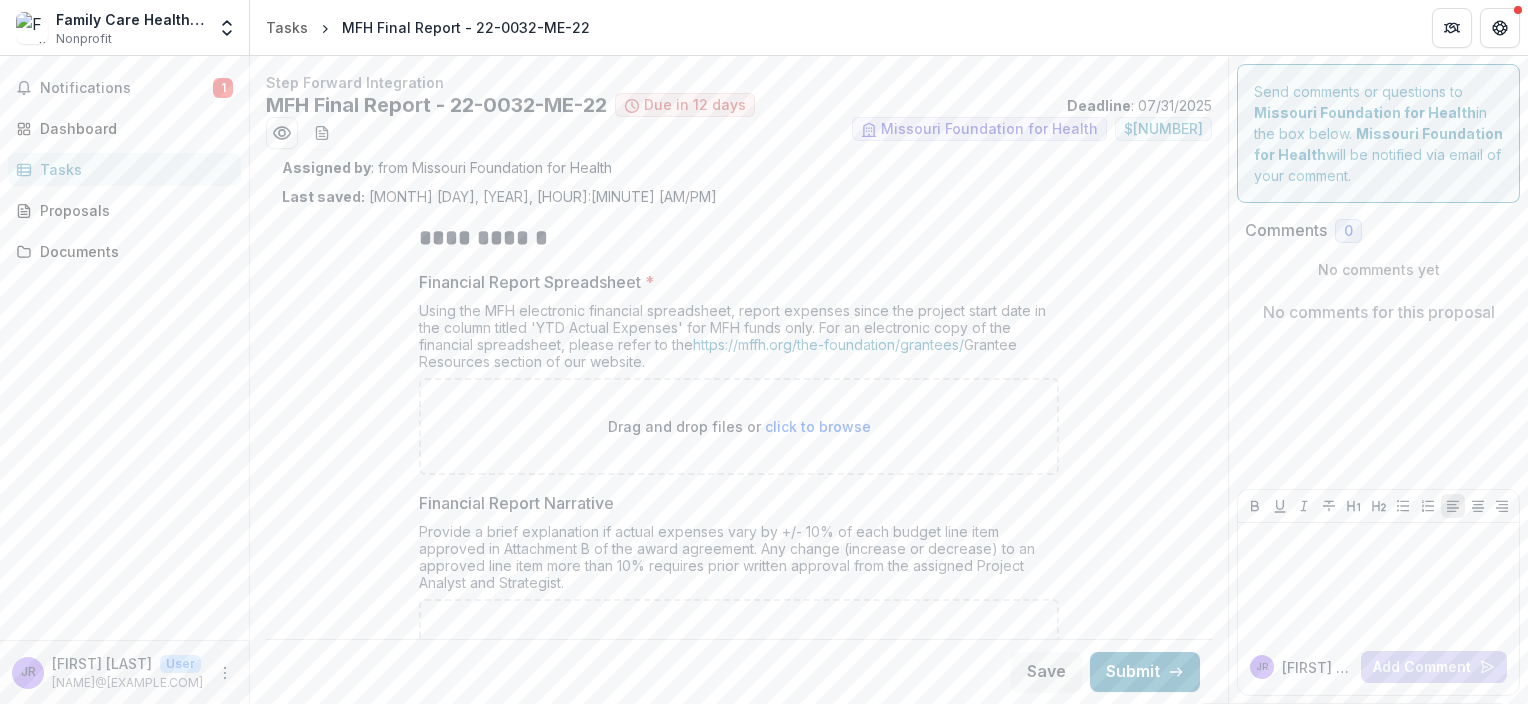 scroll, scrollTop: 0, scrollLeft: 0, axis: both 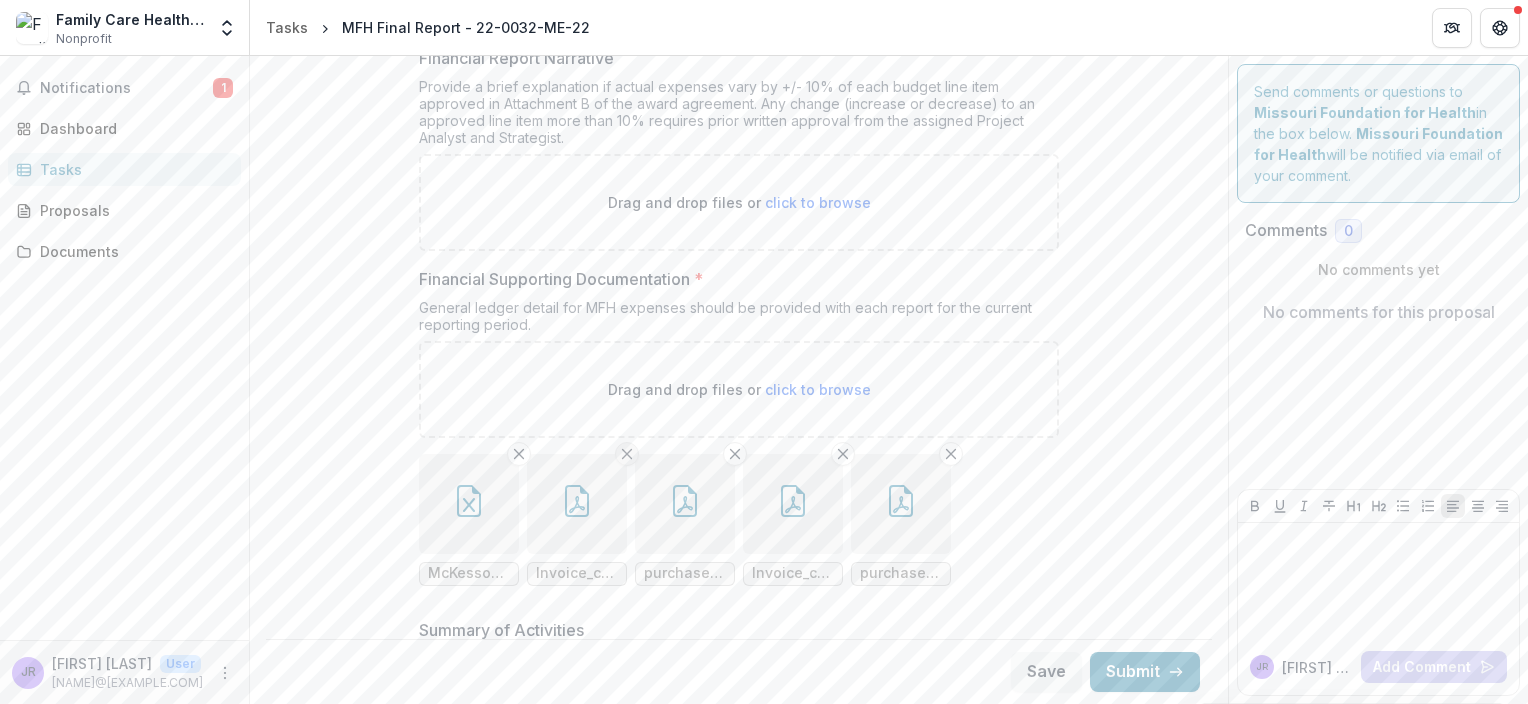 click 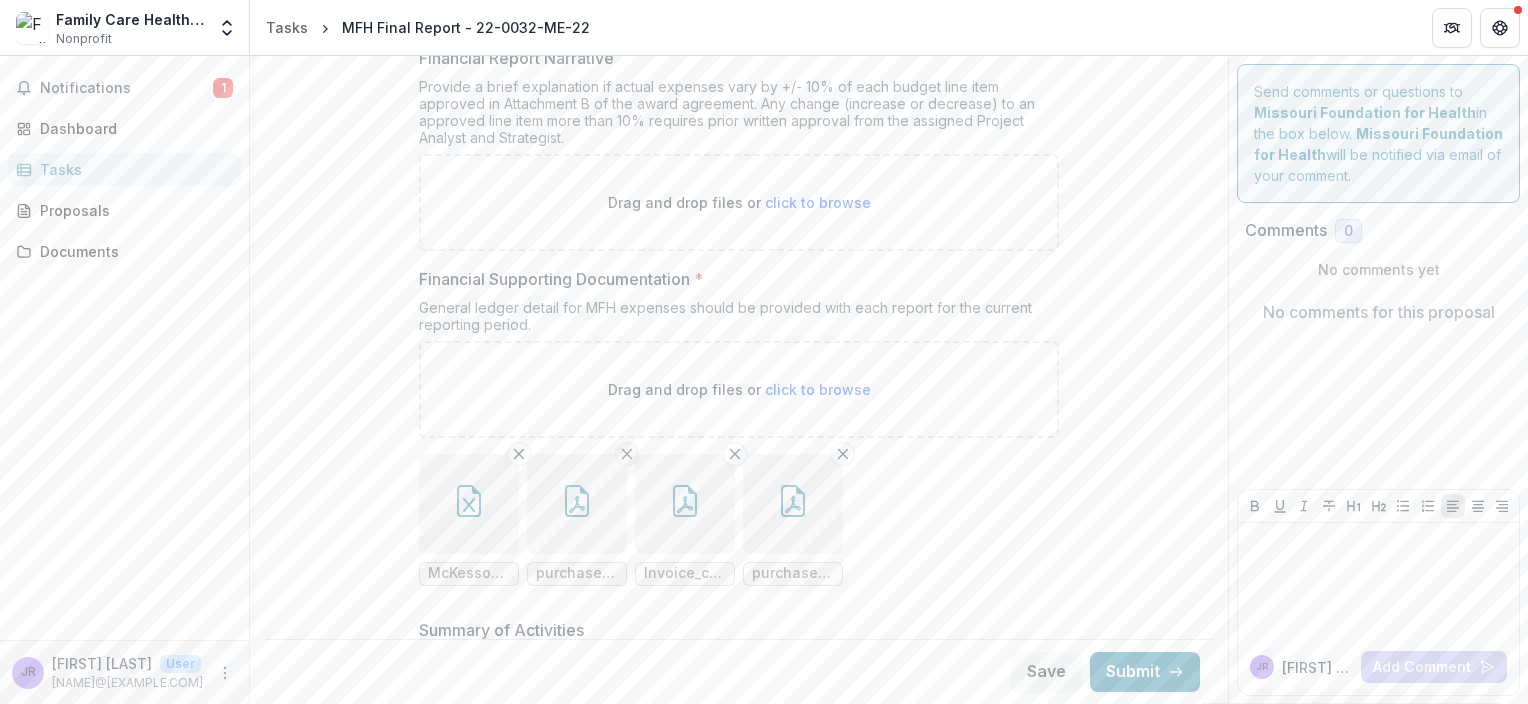 click 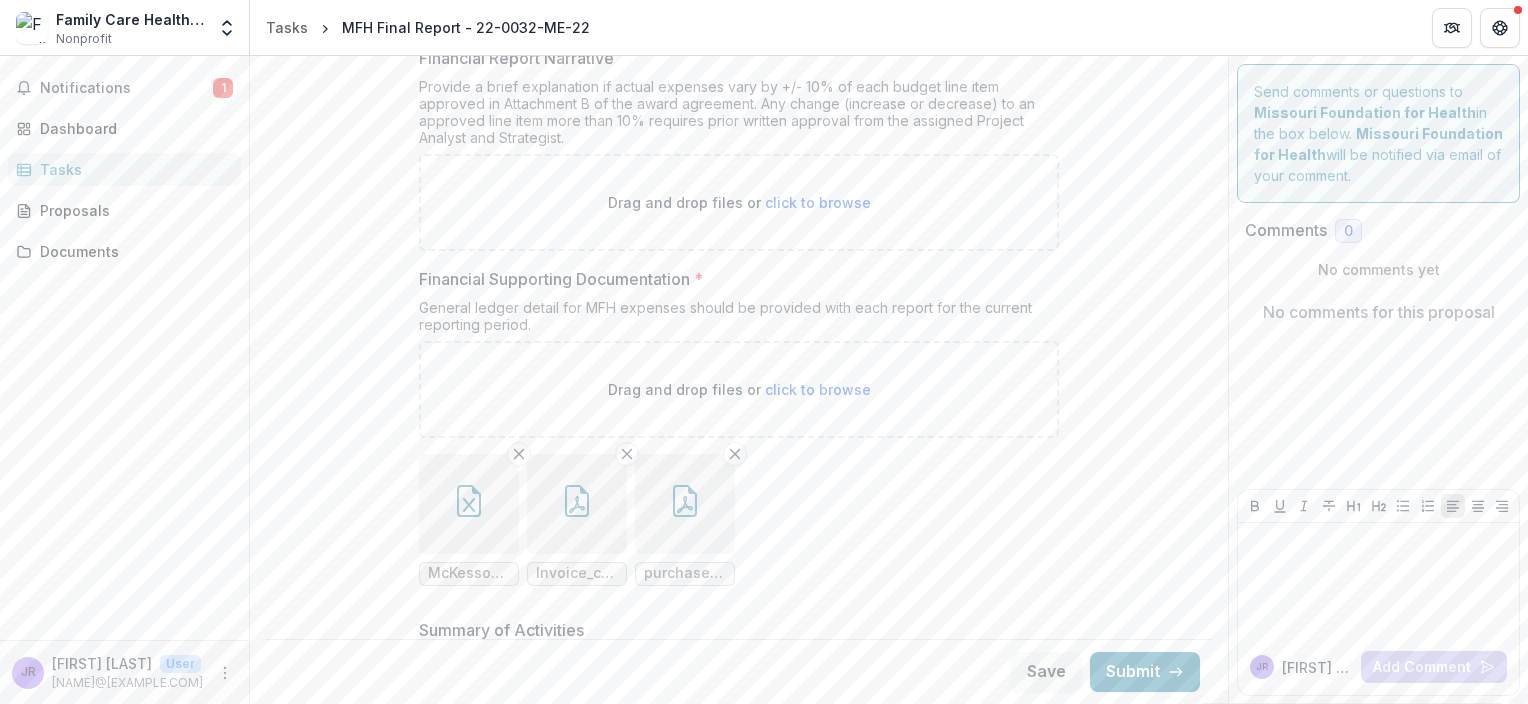 click 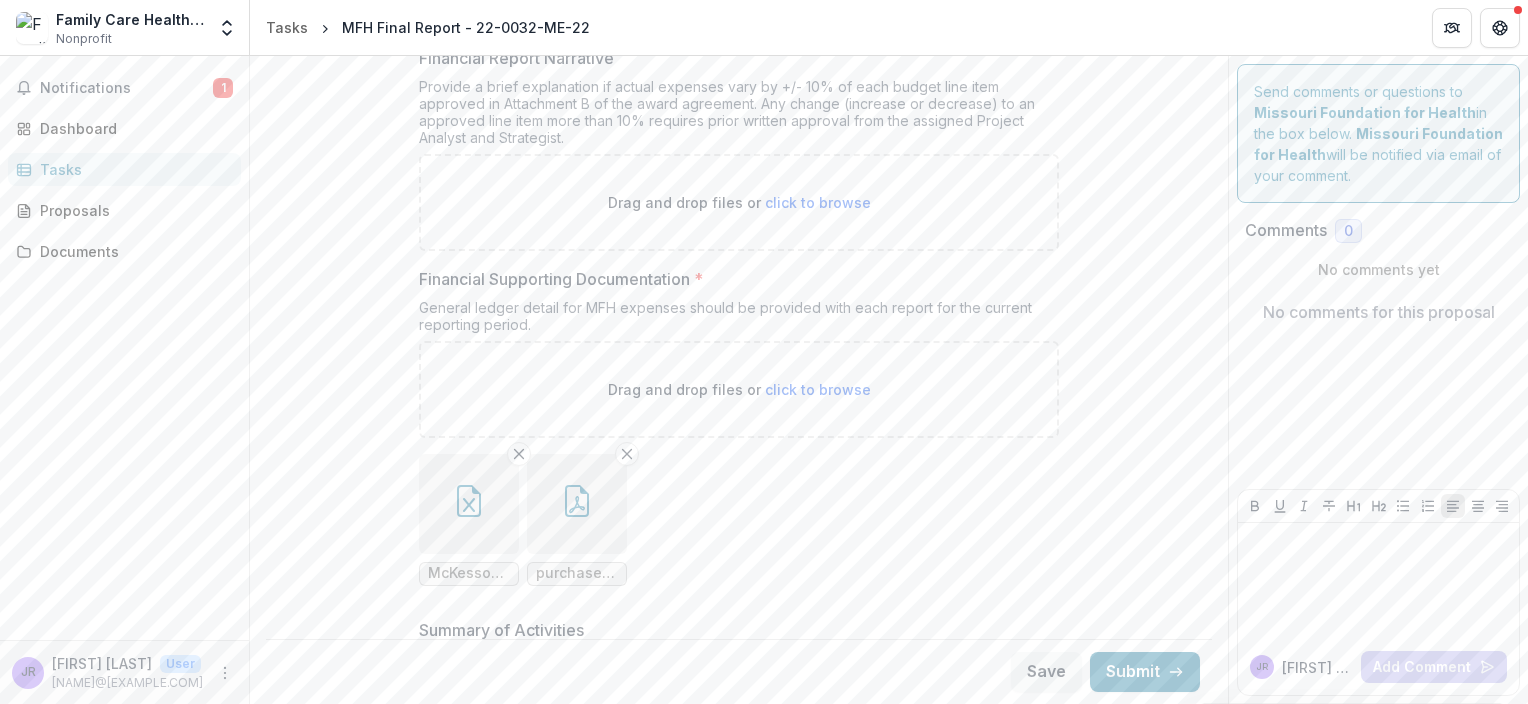 click 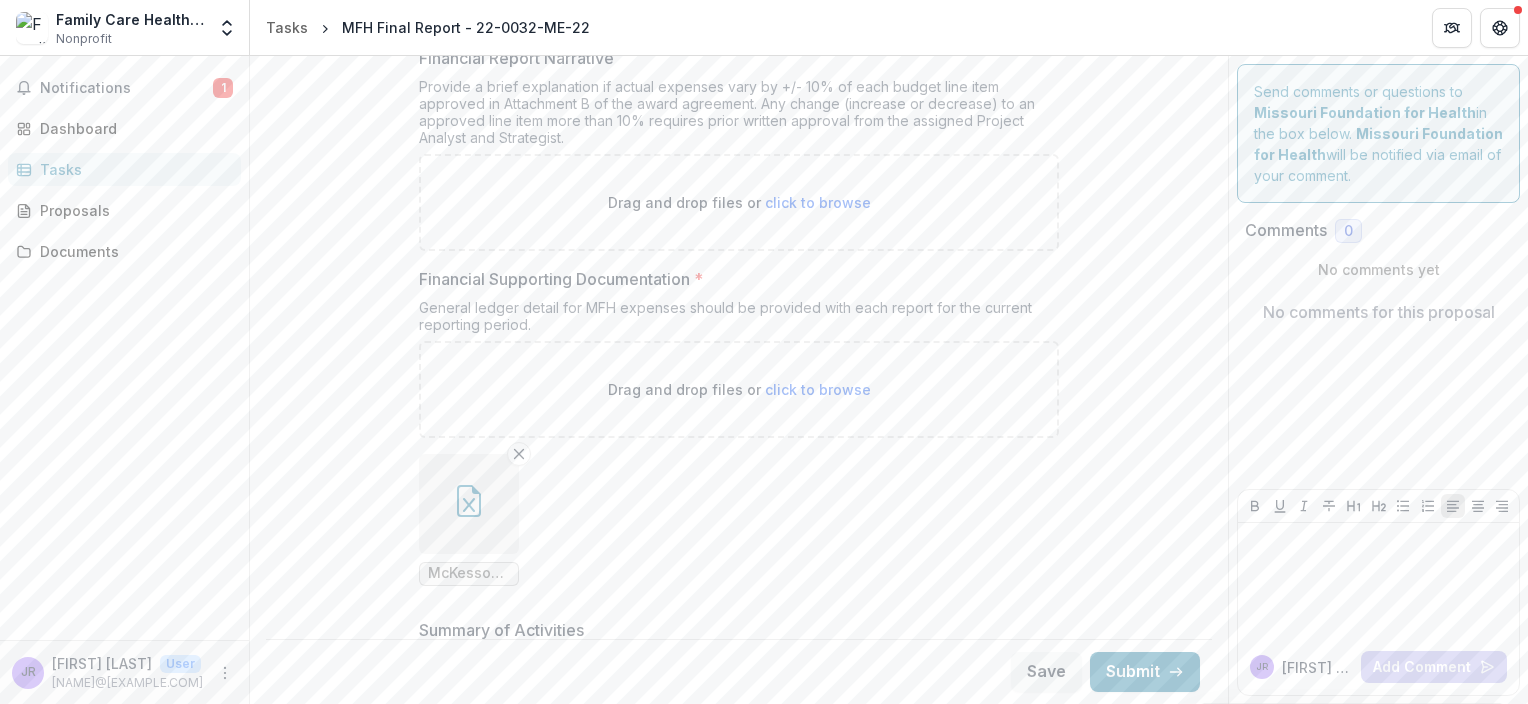 click on "click to browse" at bounding box center (818, 389) 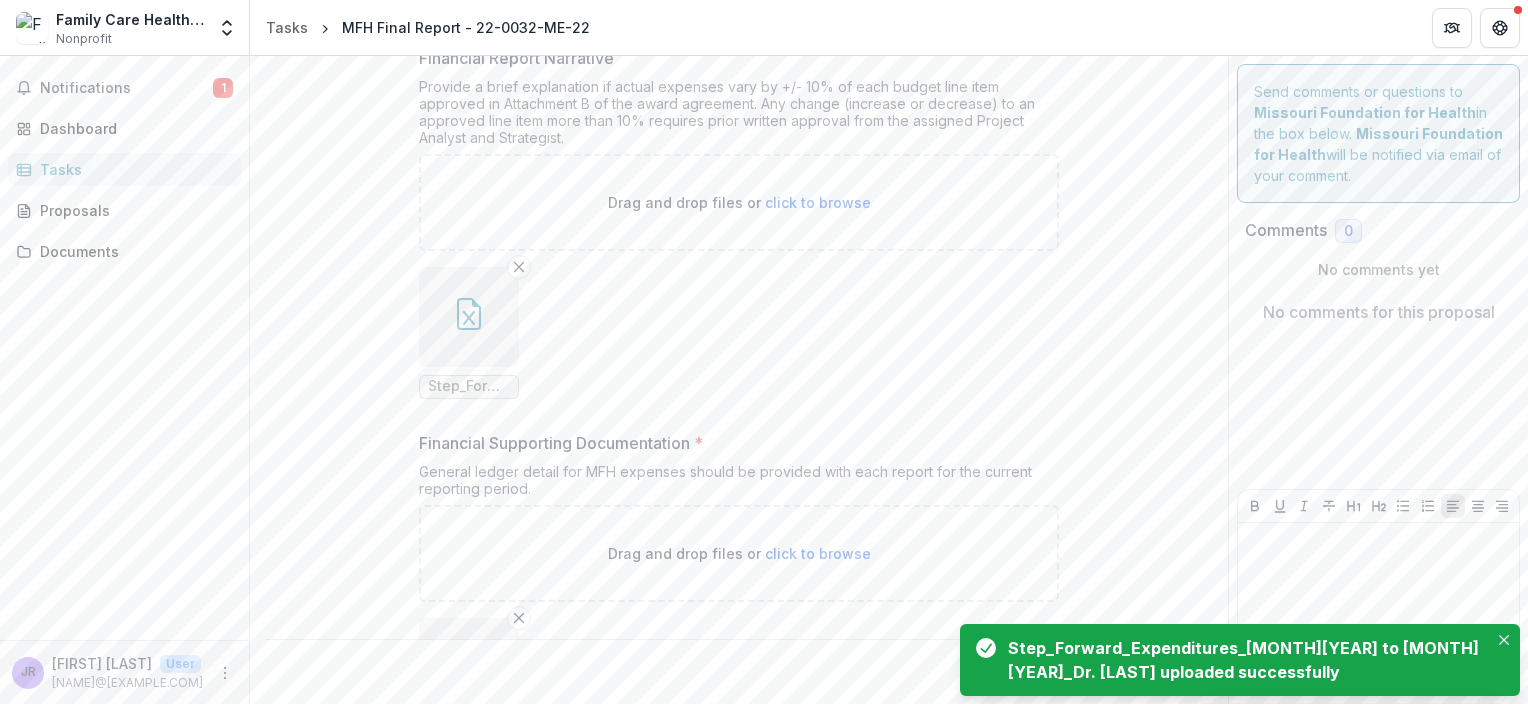 click on "Step_Forward_Expenditures_July24 to July25_Dr. Riebel.xlsx" at bounding box center (739, 333) 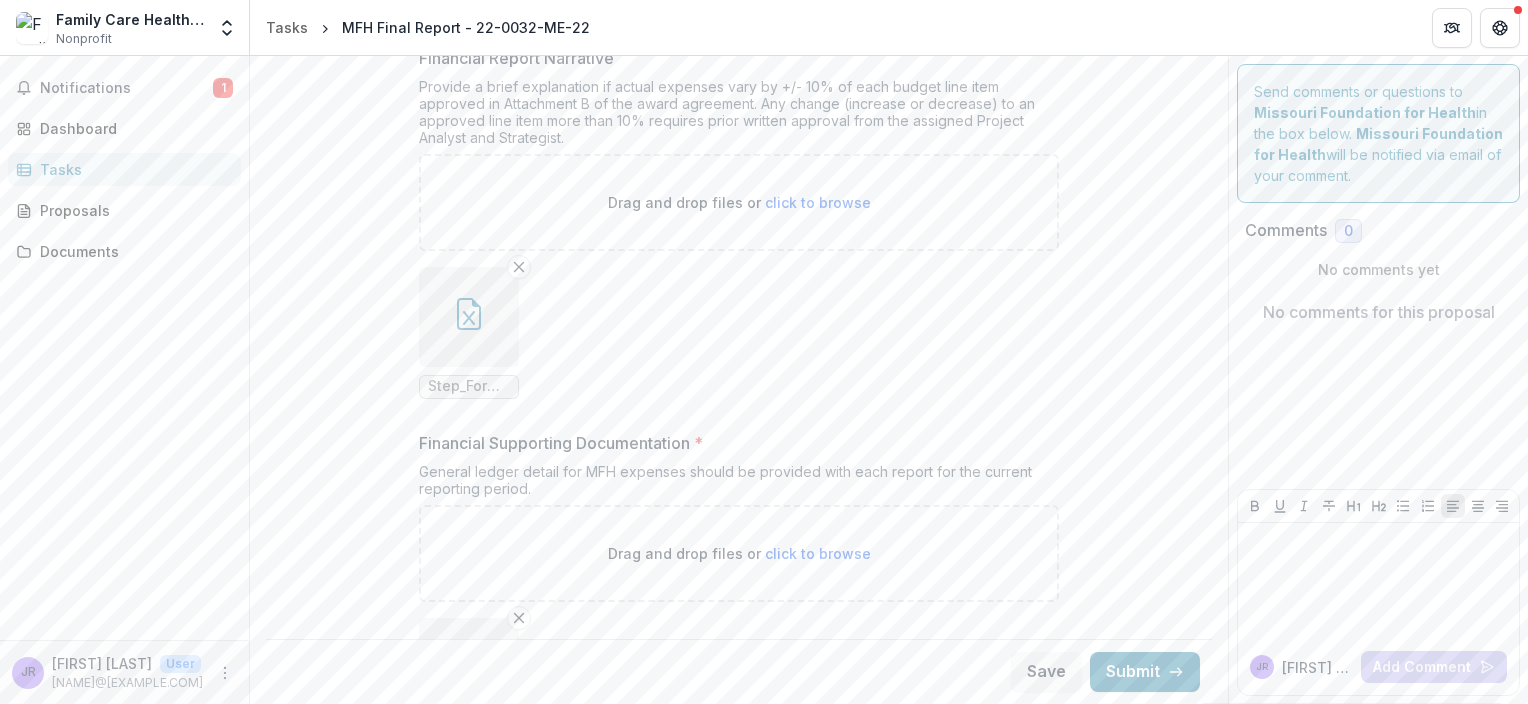 click on "click to browse" at bounding box center (818, 553) 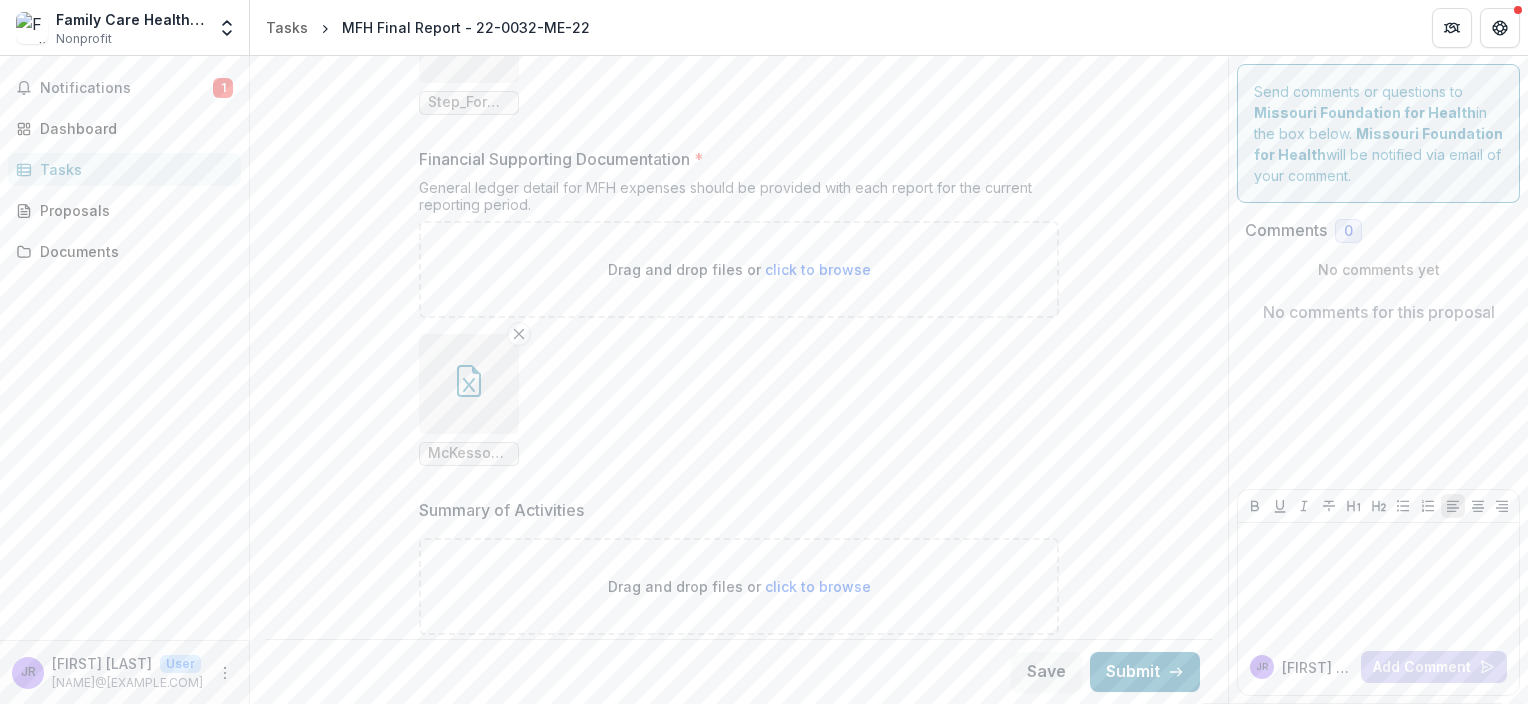 scroll, scrollTop: 775, scrollLeft: 0, axis: vertical 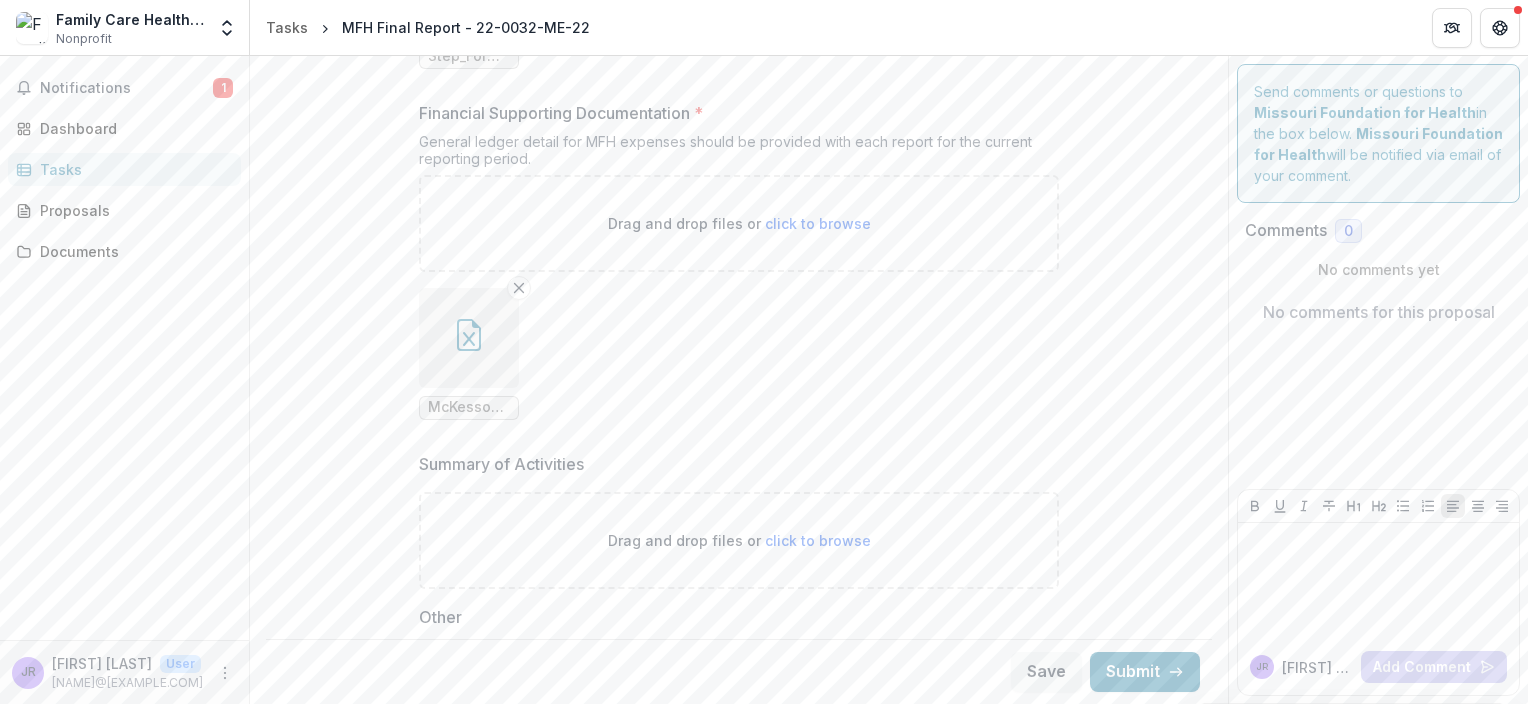 click on "click to browse" at bounding box center (818, 223) 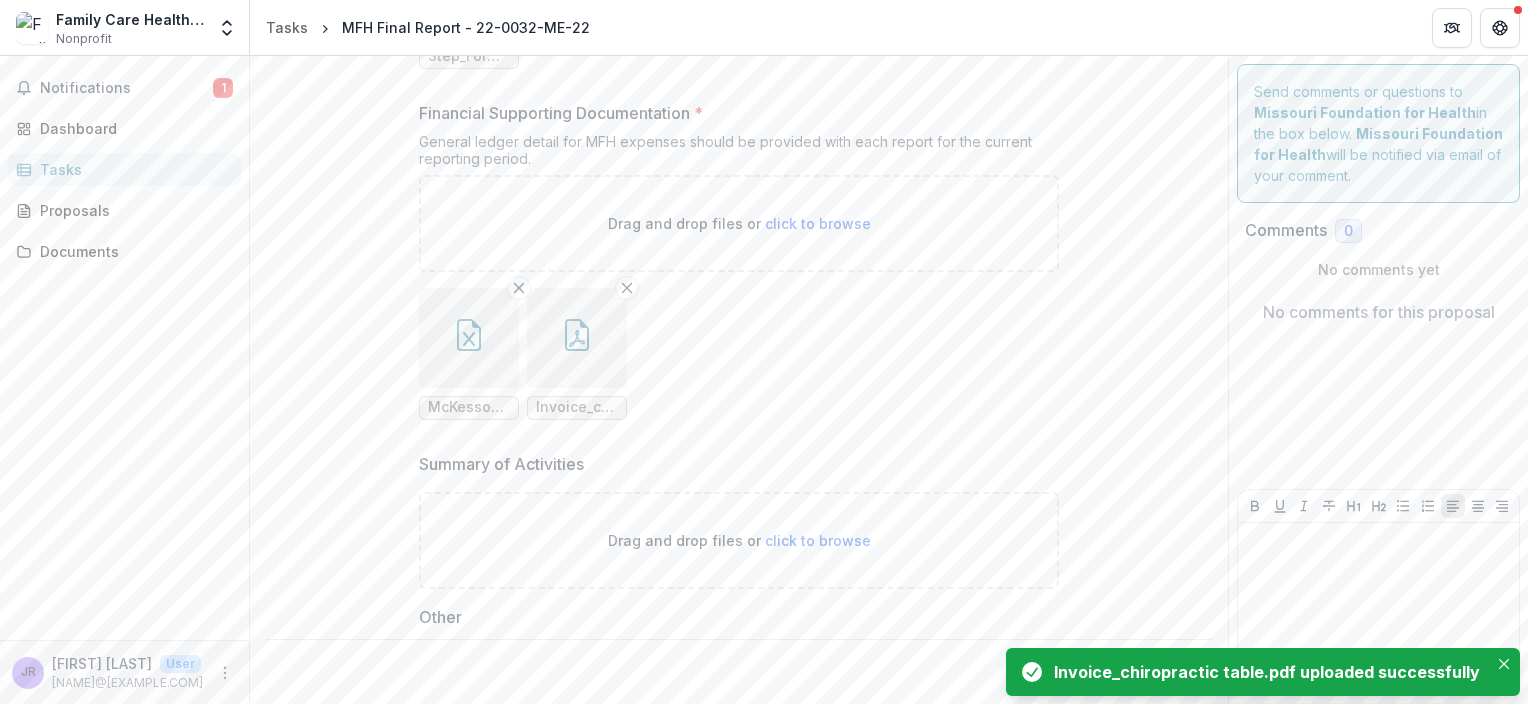 click on "click to browse" at bounding box center [818, 223] 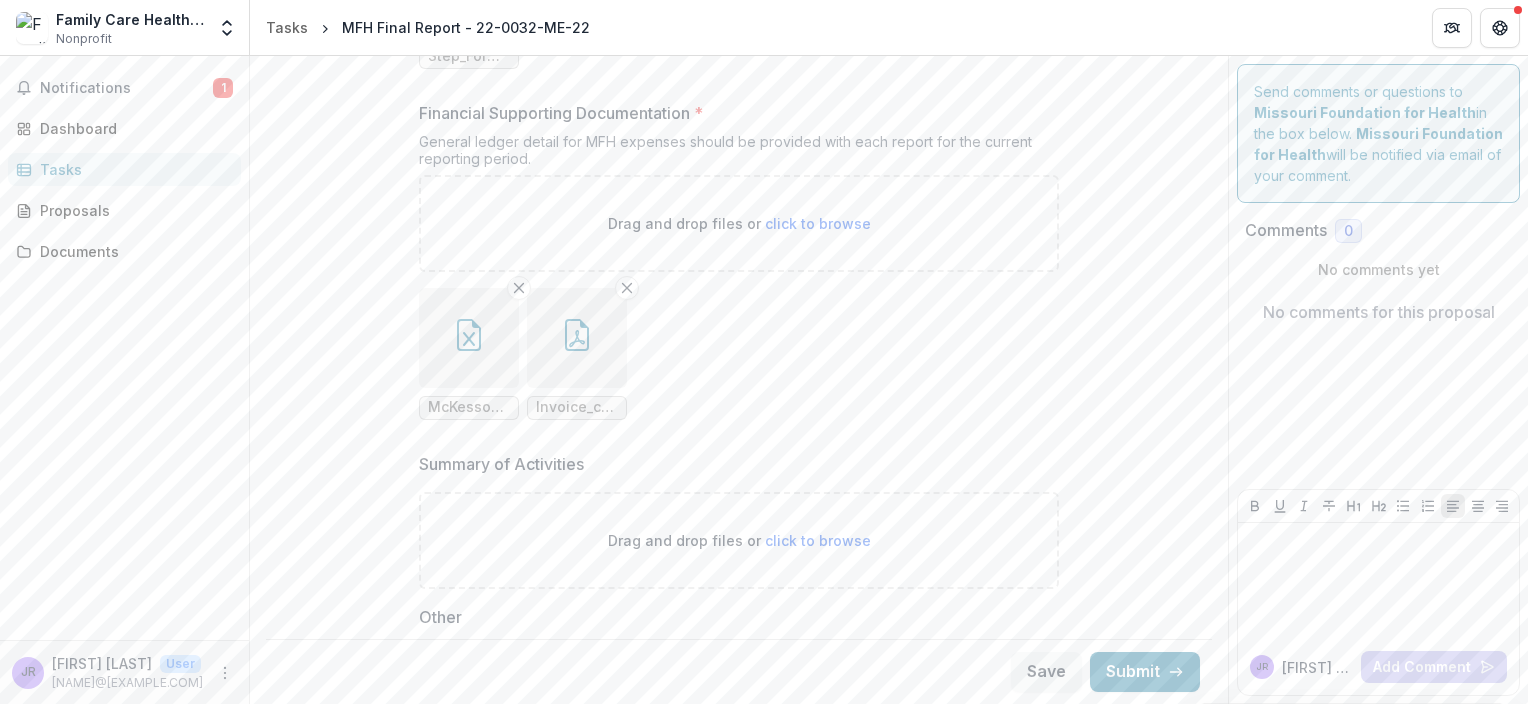 type on "**********" 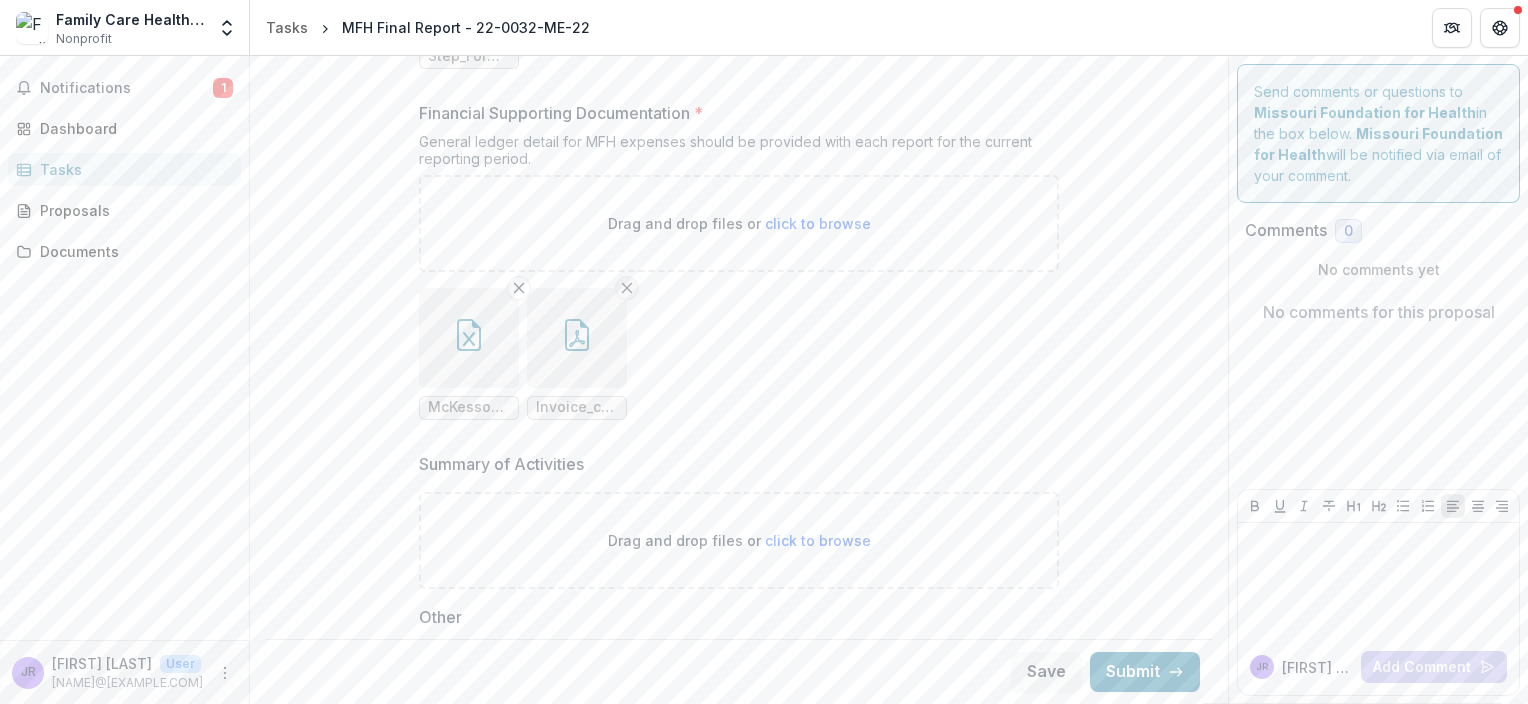 click 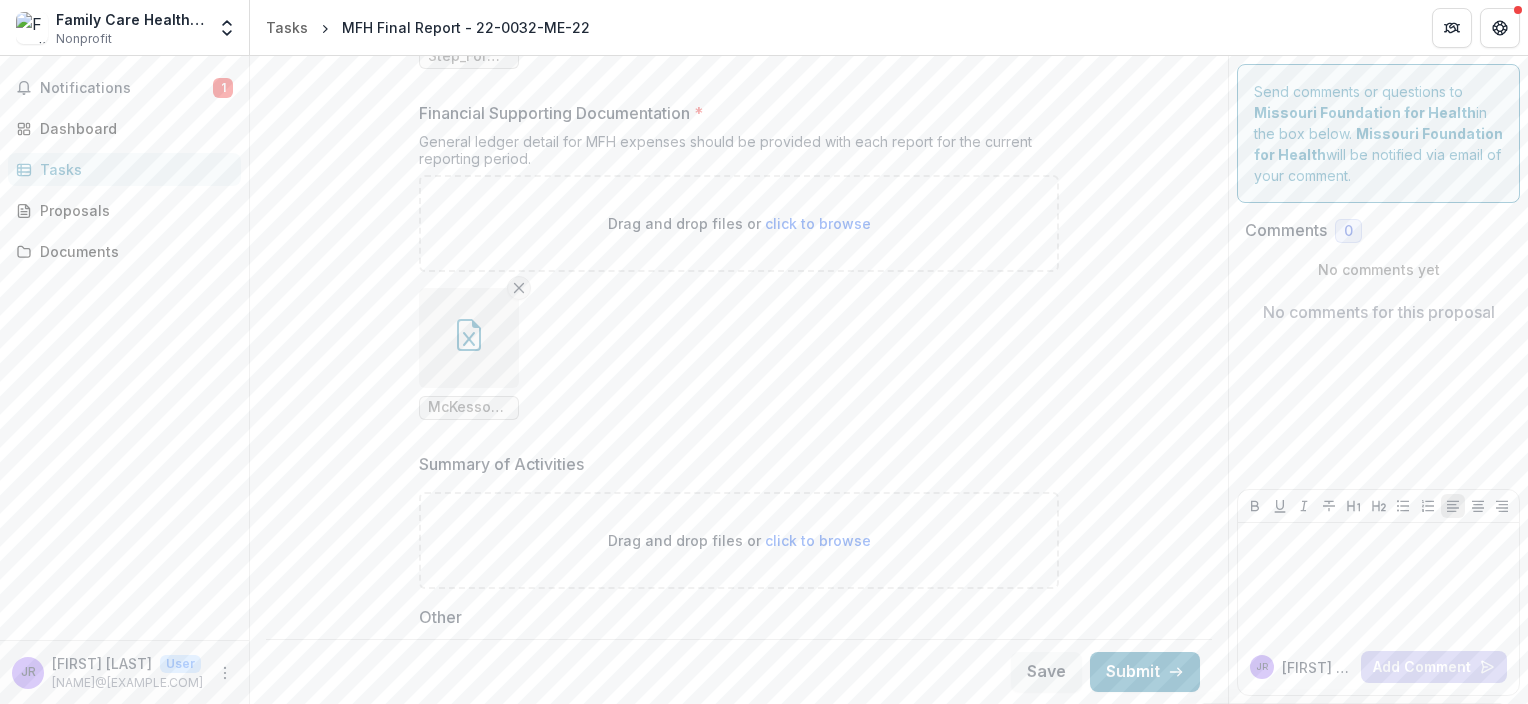 click 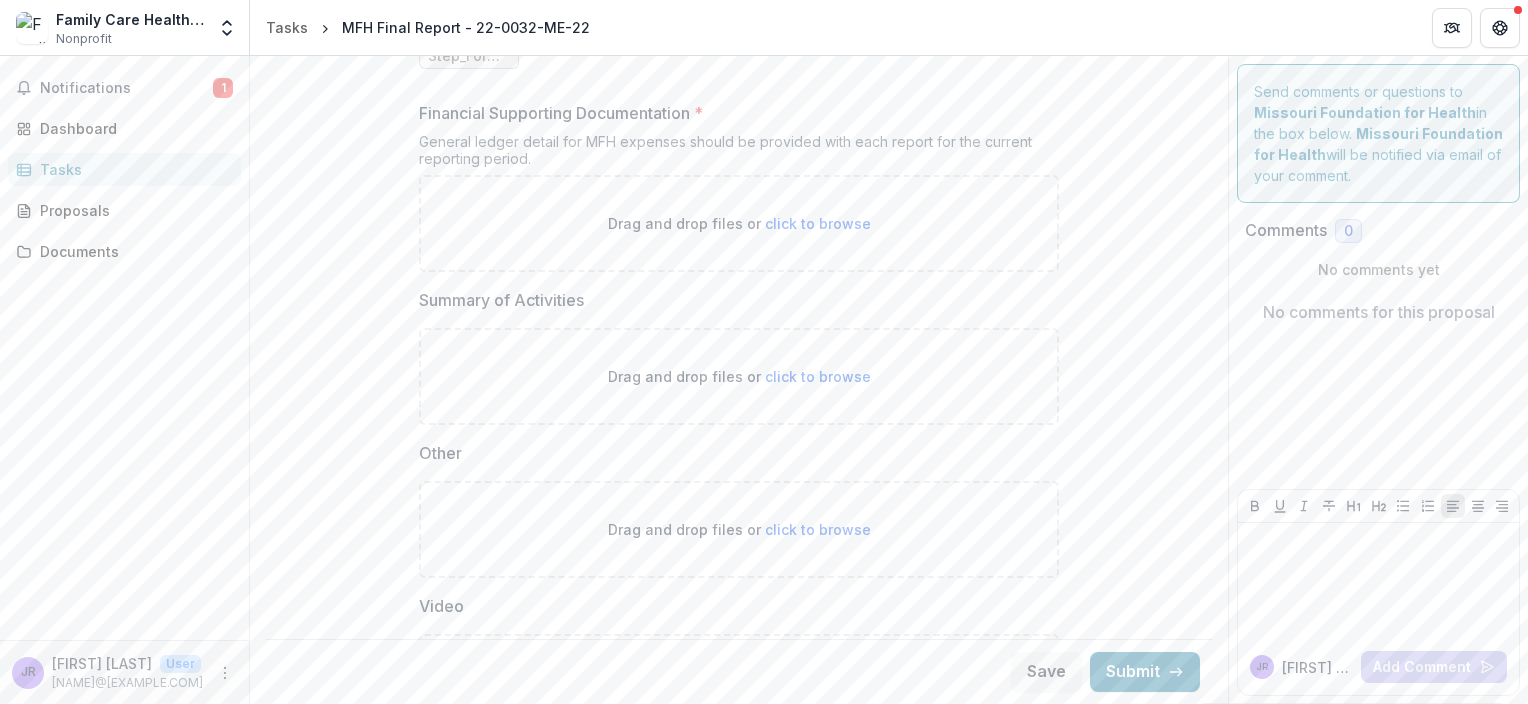 click on "click to browse" at bounding box center [818, 223] 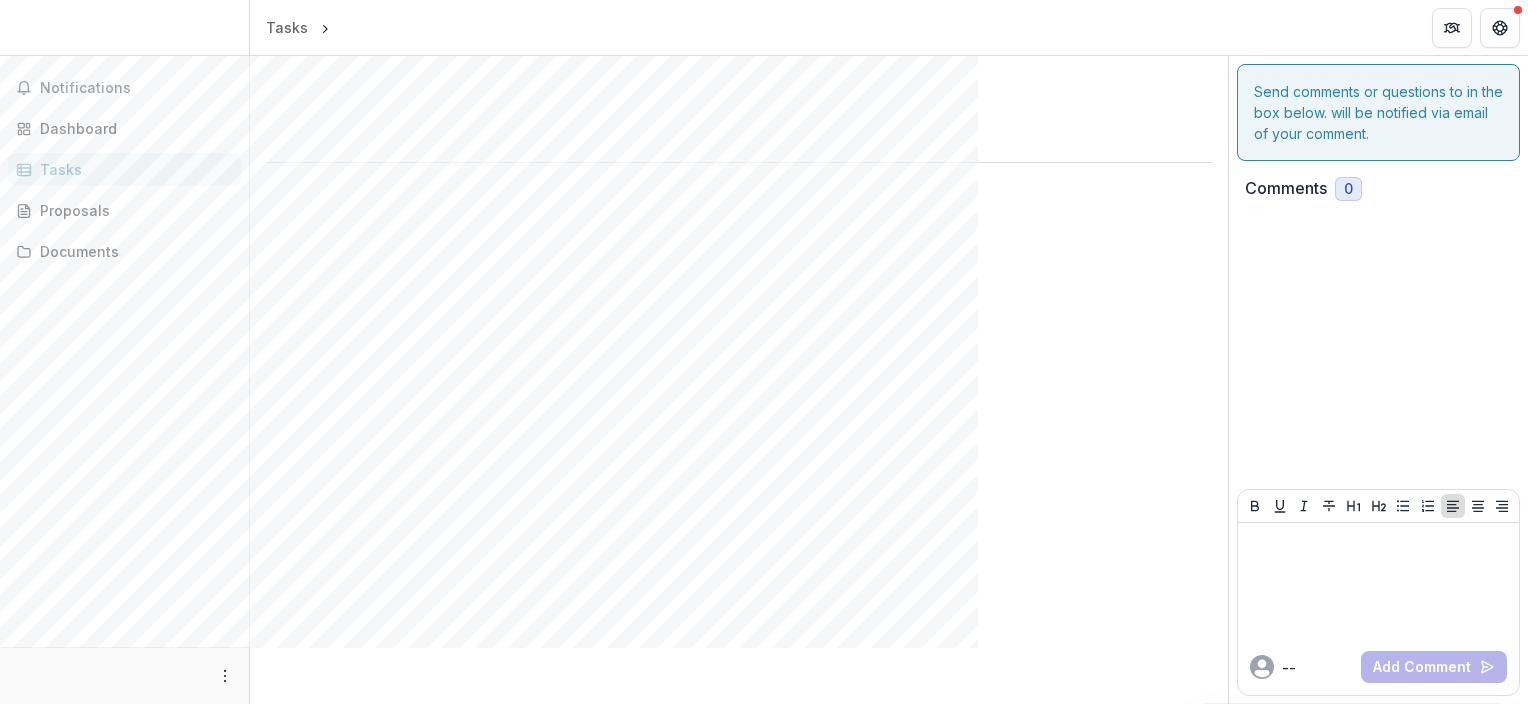 scroll, scrollTop: 0, scrollLeft: 0, axis: both 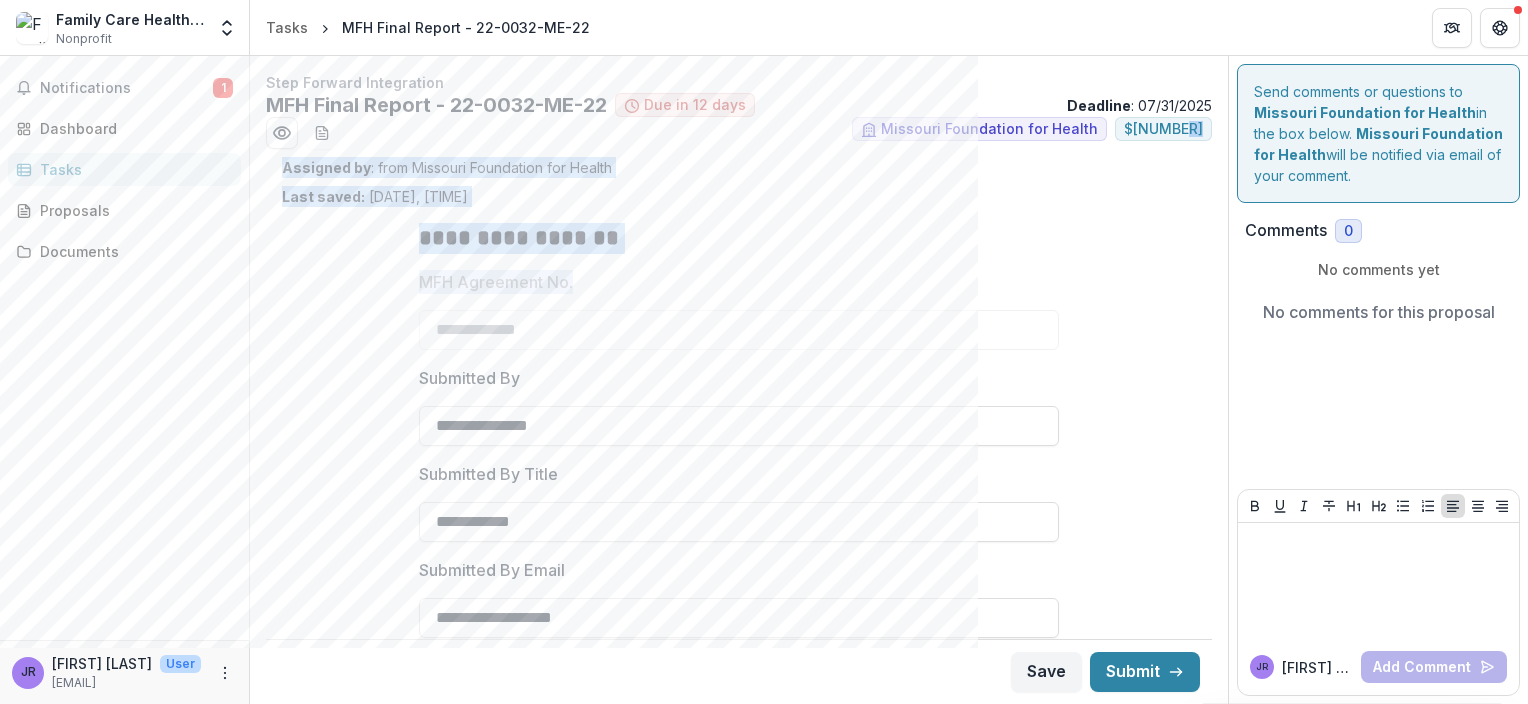 drag, startPoint x: 1227, startPoint y: 139, endPoint x: 1220, endPoint y: 297, distance: 158.15498 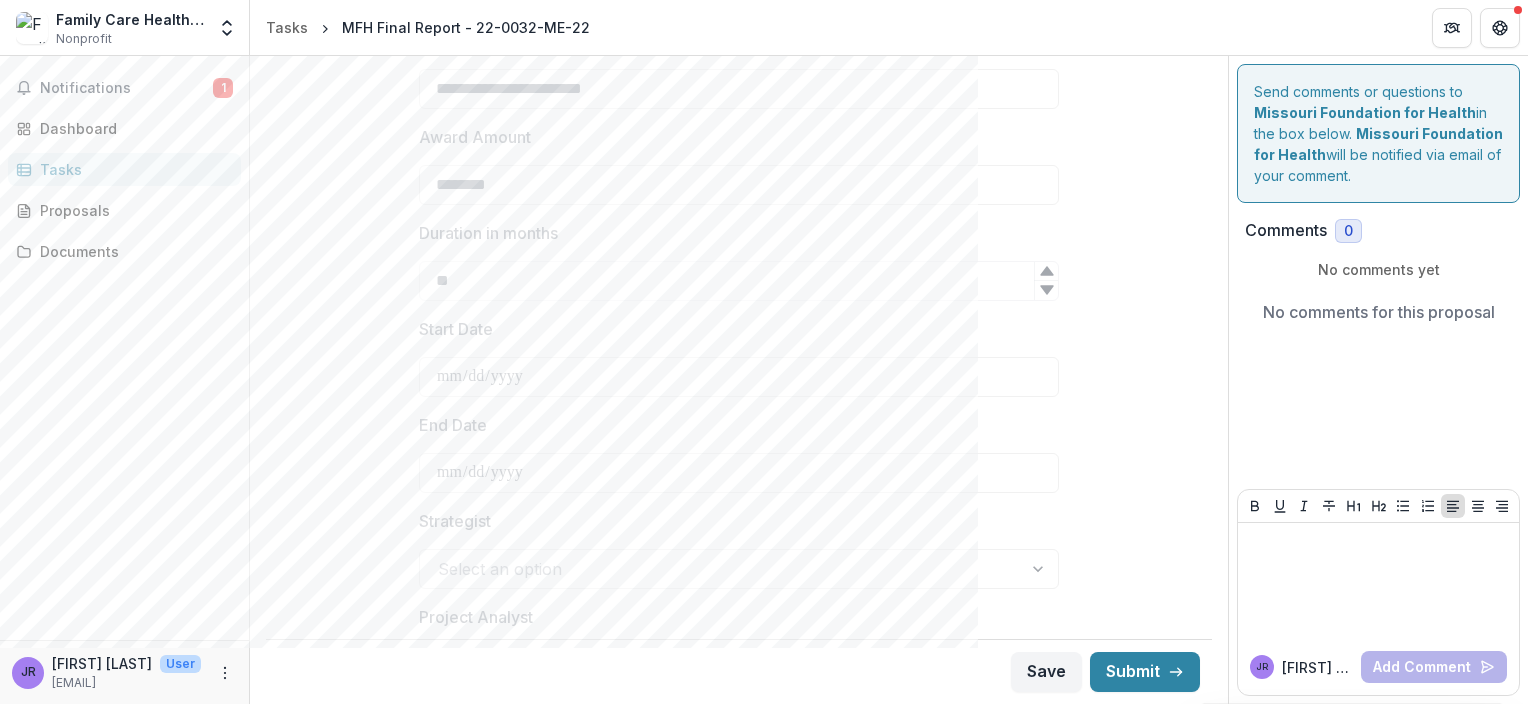 scroll, scrollTop: 742, scrollLeft: 0, axis: vertical 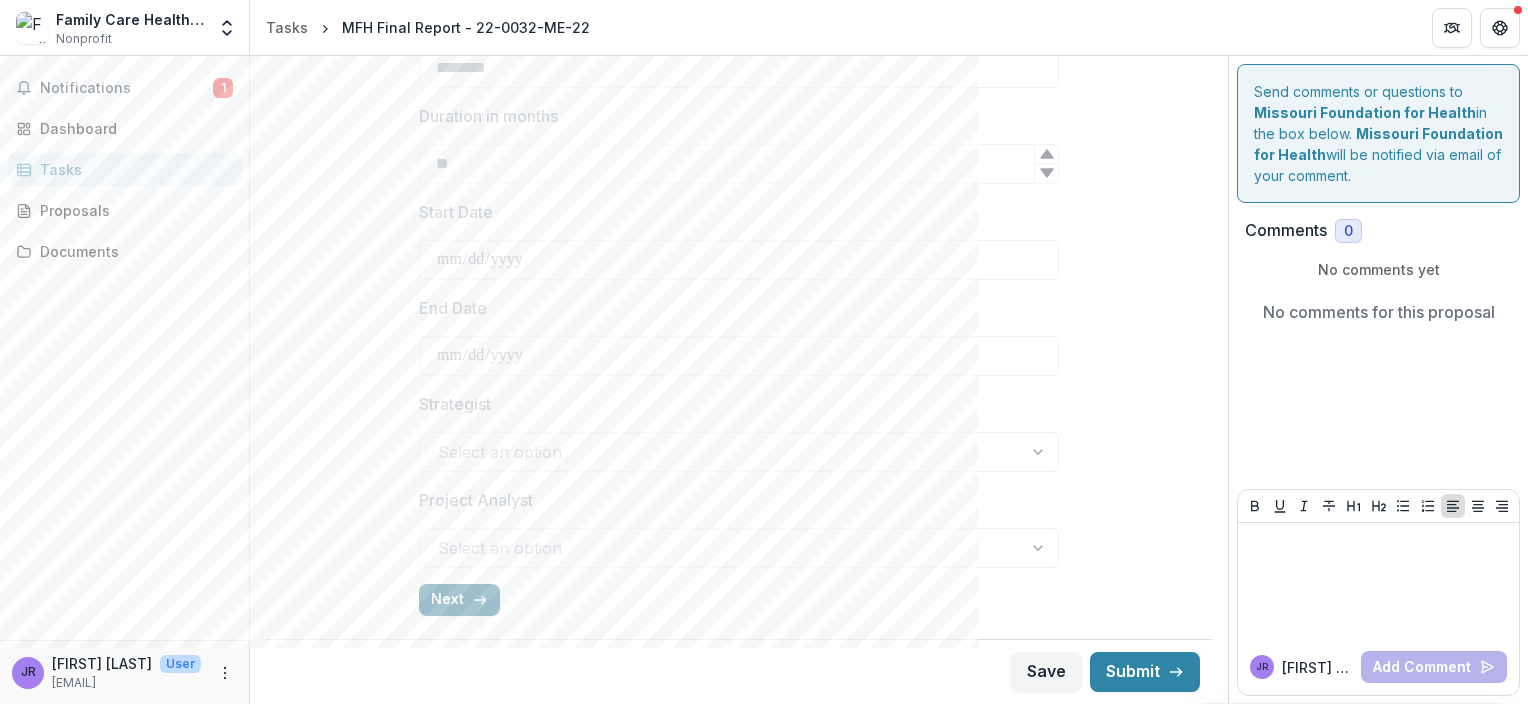 click on "Next" at bounding box center [459, 600] 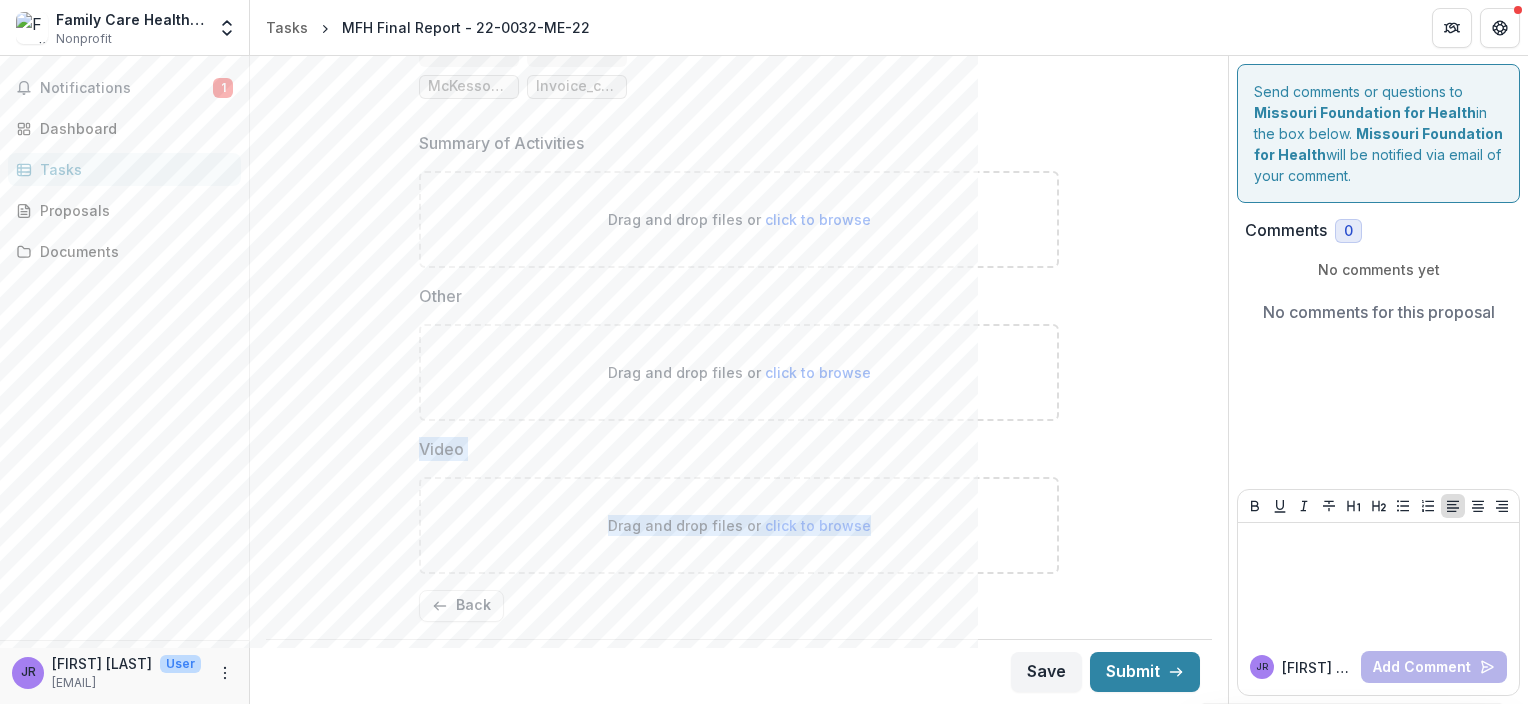 drag, startPoint x: 1220, startPoint y: 474, endPoint x: 1224, endPoint y: 354, distance: 120.06665 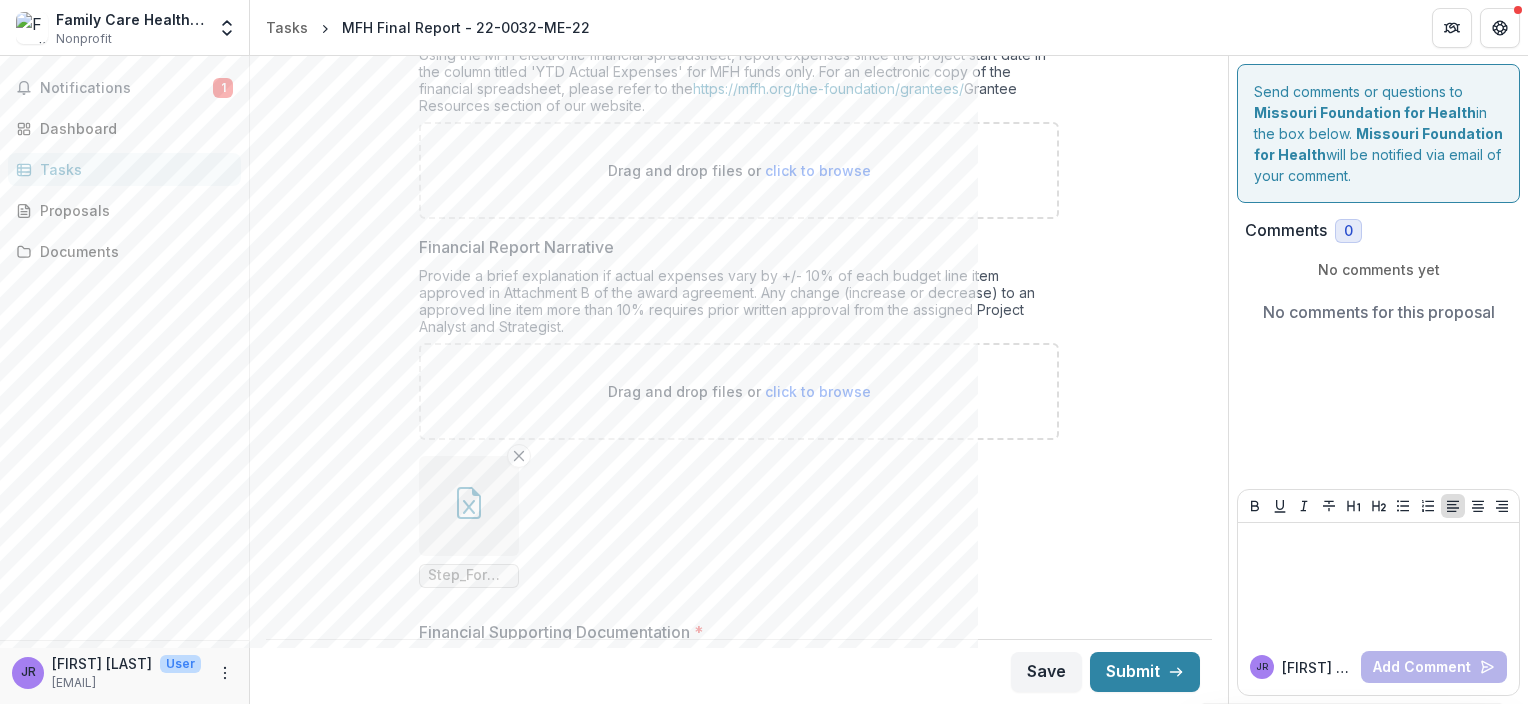 scroll, scrollTop: 0, scrollLeft: 0, axis: both 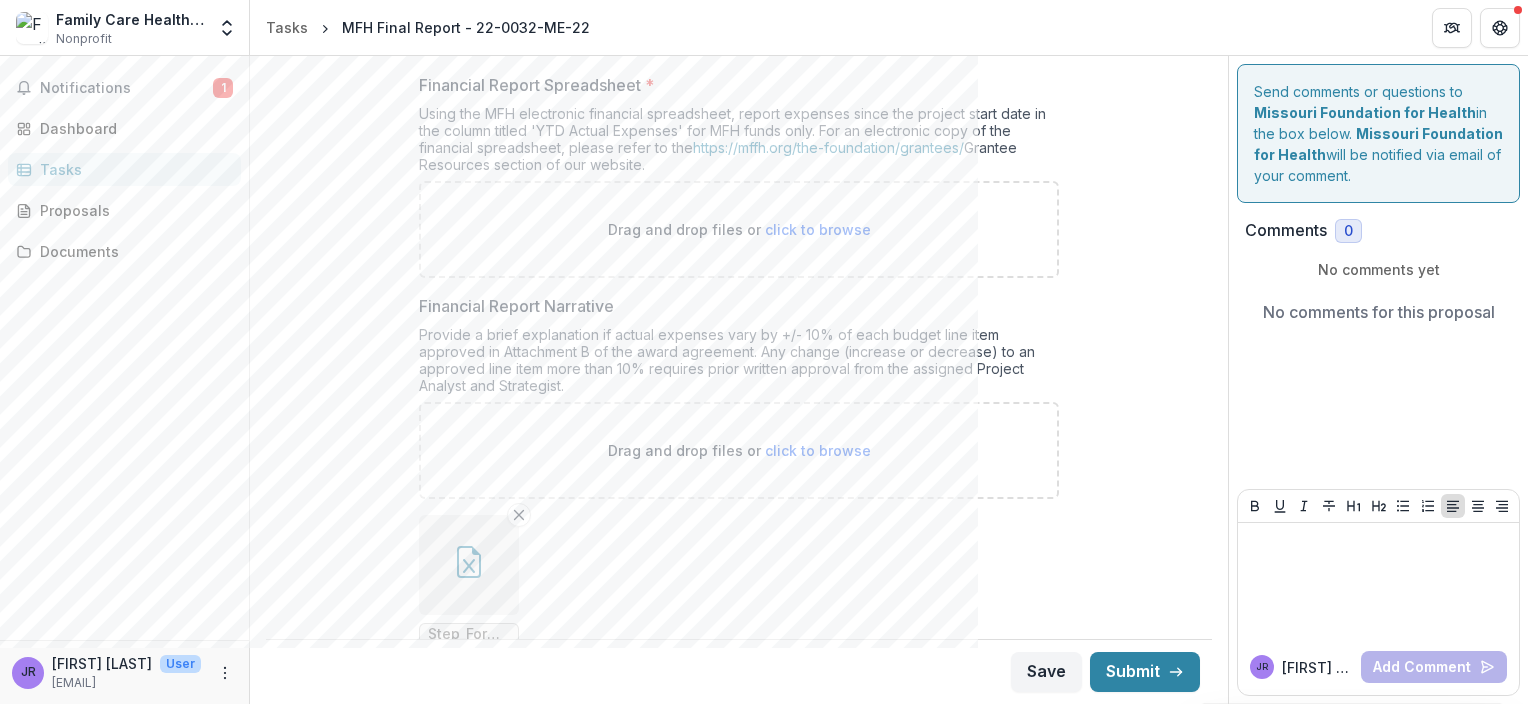 click on "click to browse" at bounding box center (818, 229) 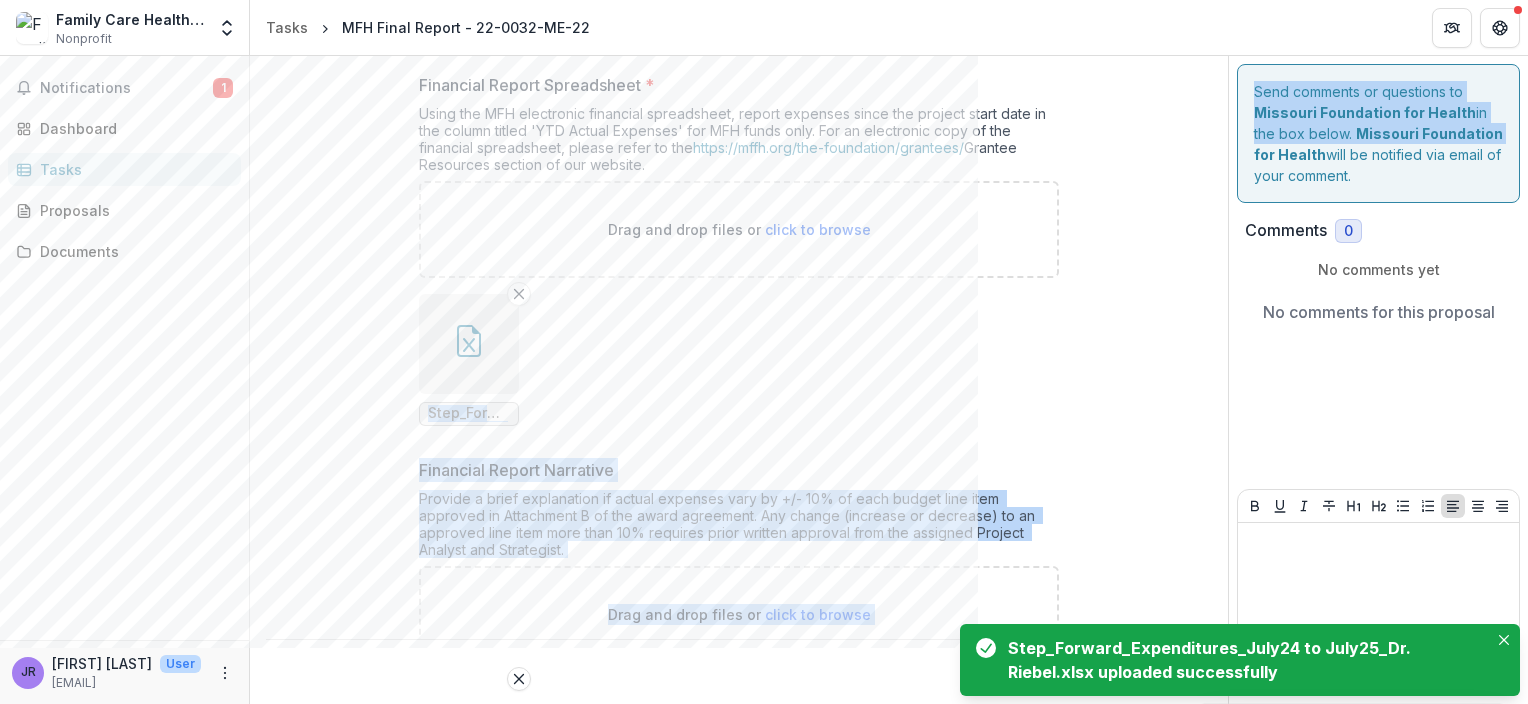 drag, startPoint x: 1228, startPoint y: 156, endPoint x: 1135, endPoint y: 192, distance: 99.724625 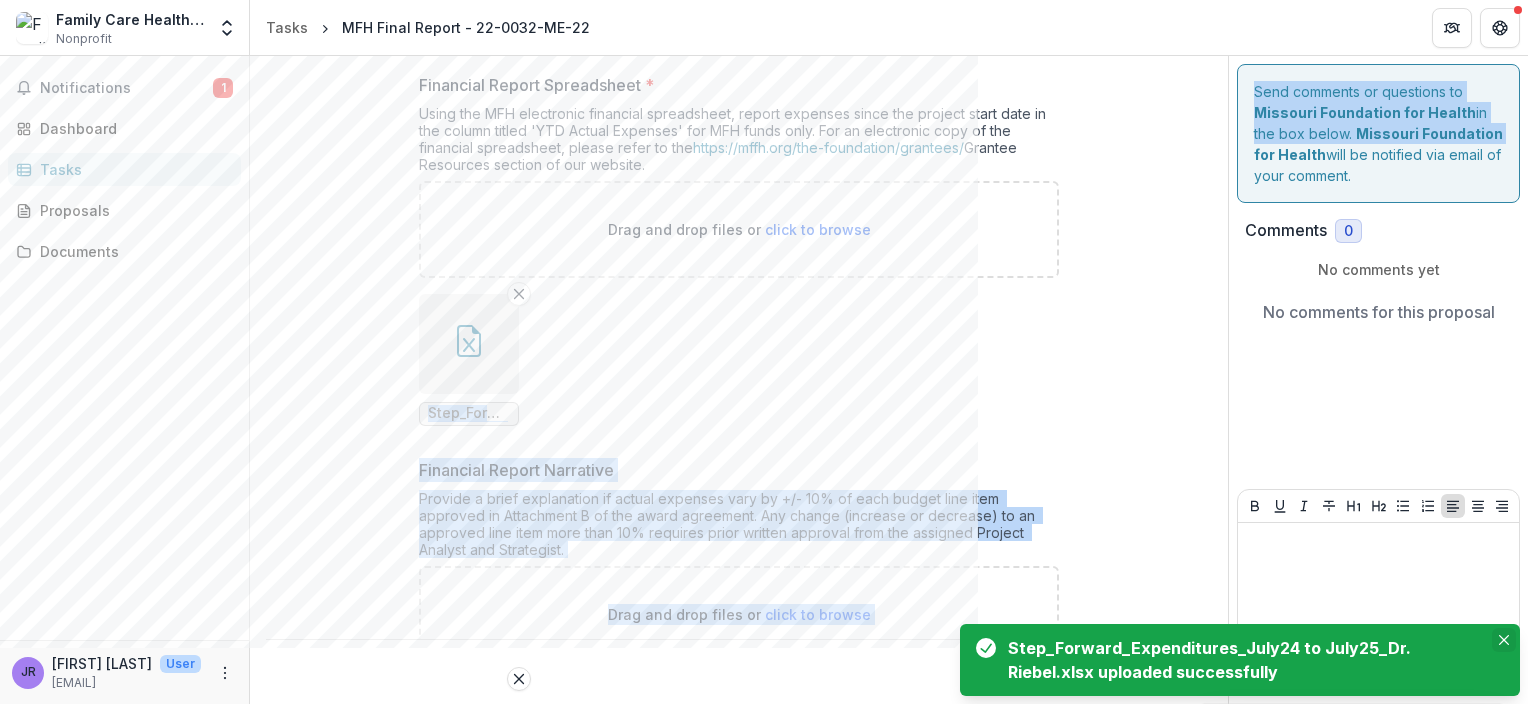click 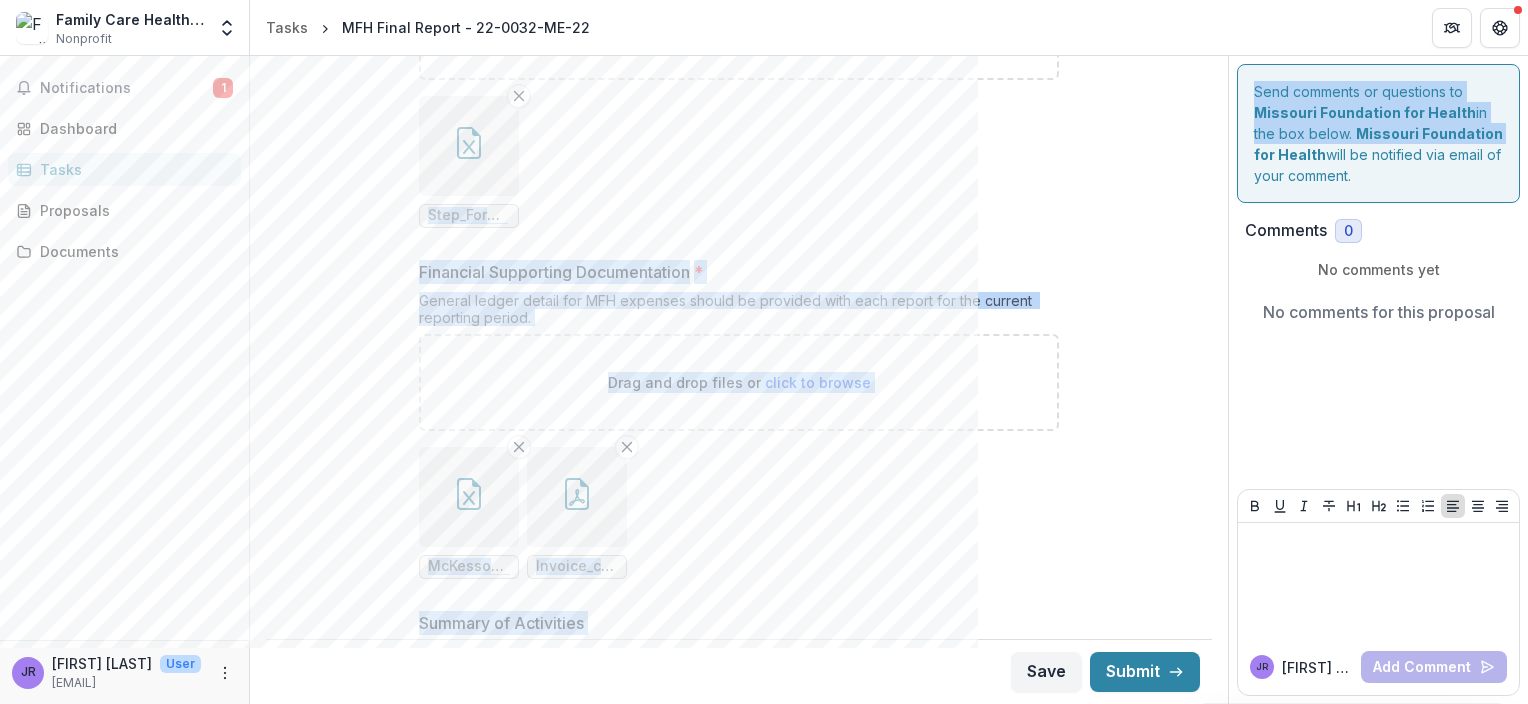 scroll, scrollTop: 900, scrollLeft: 0, axis: vertical 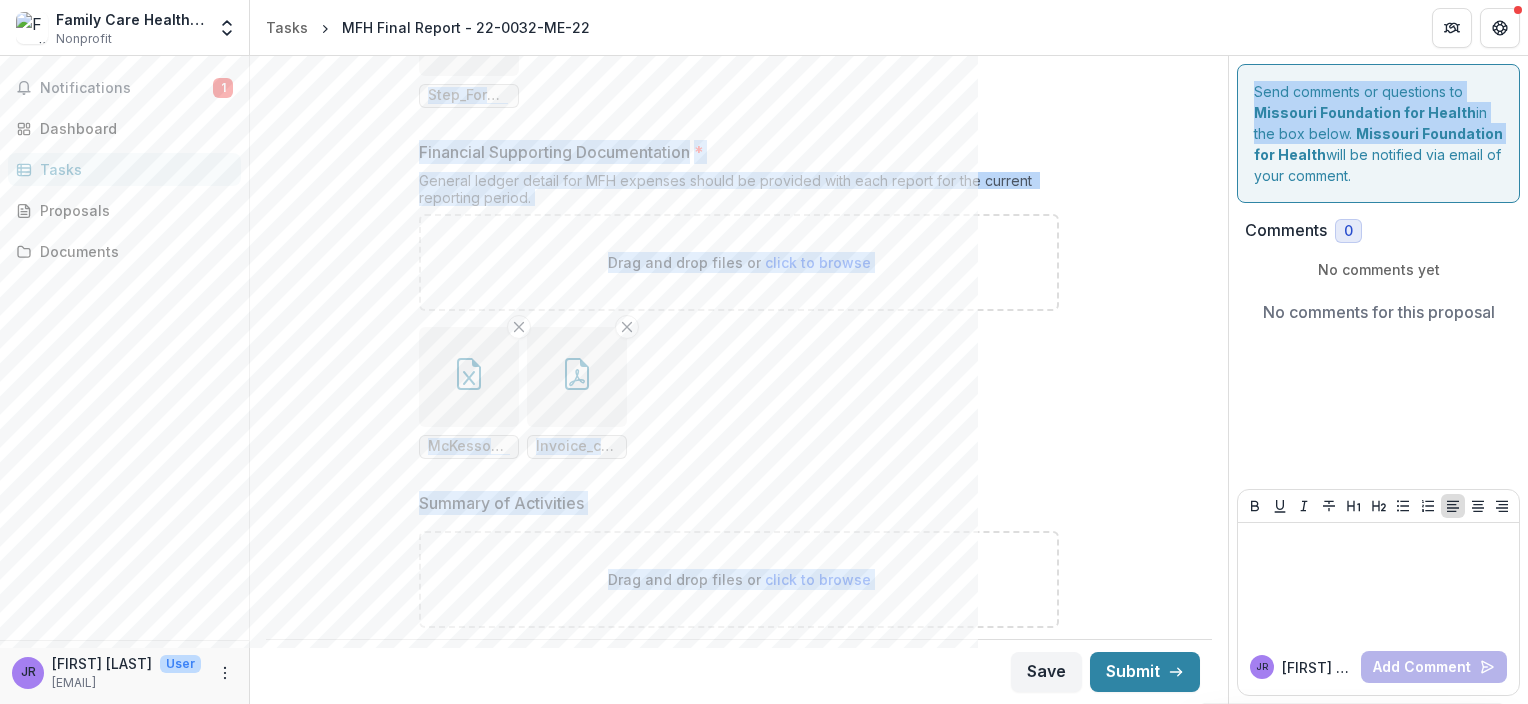 click on "McKesson Chiropractor Dr. [LAST] Orders-Invoices.xlsx Invoice_chiropractic table.pdf" at bounding box center (739, 393) 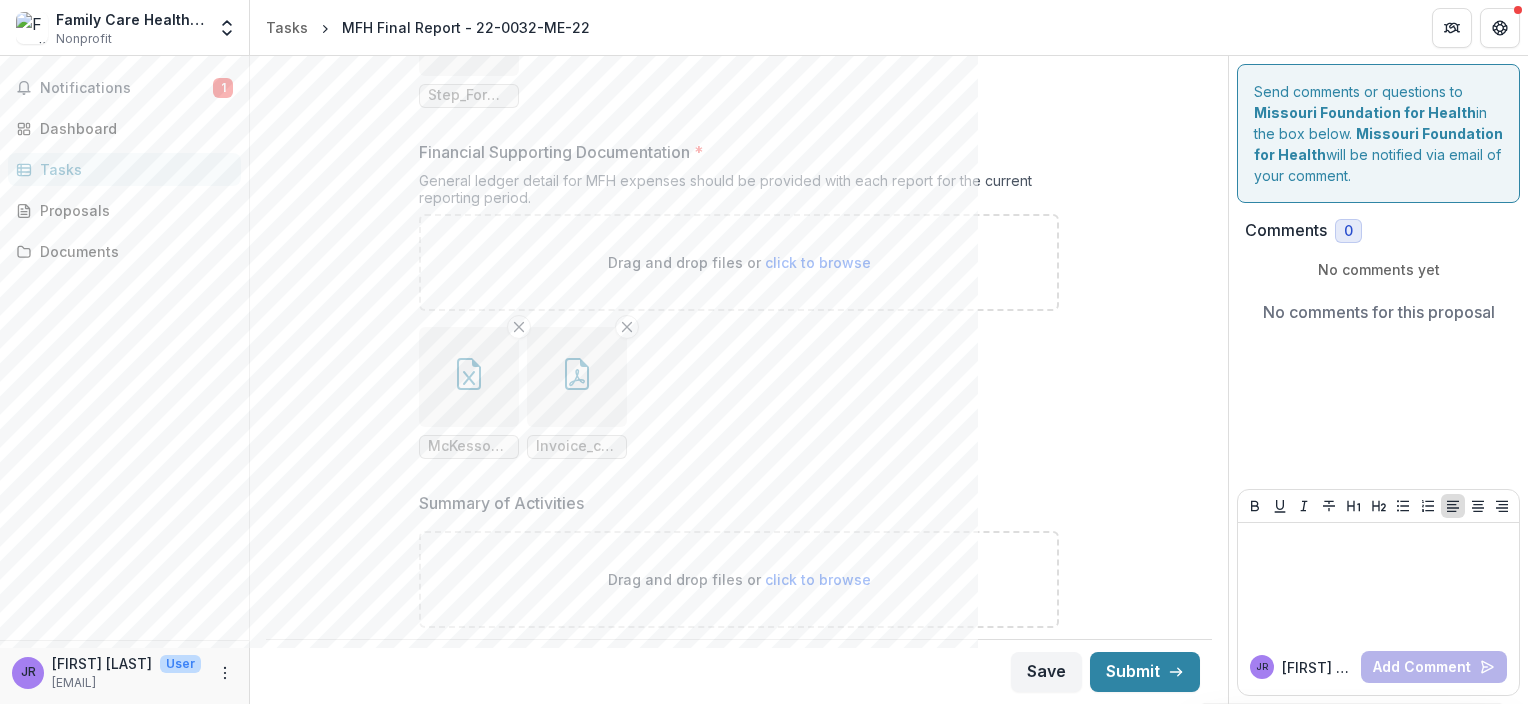 click on "click to browse" at bounding box center [818, 262] 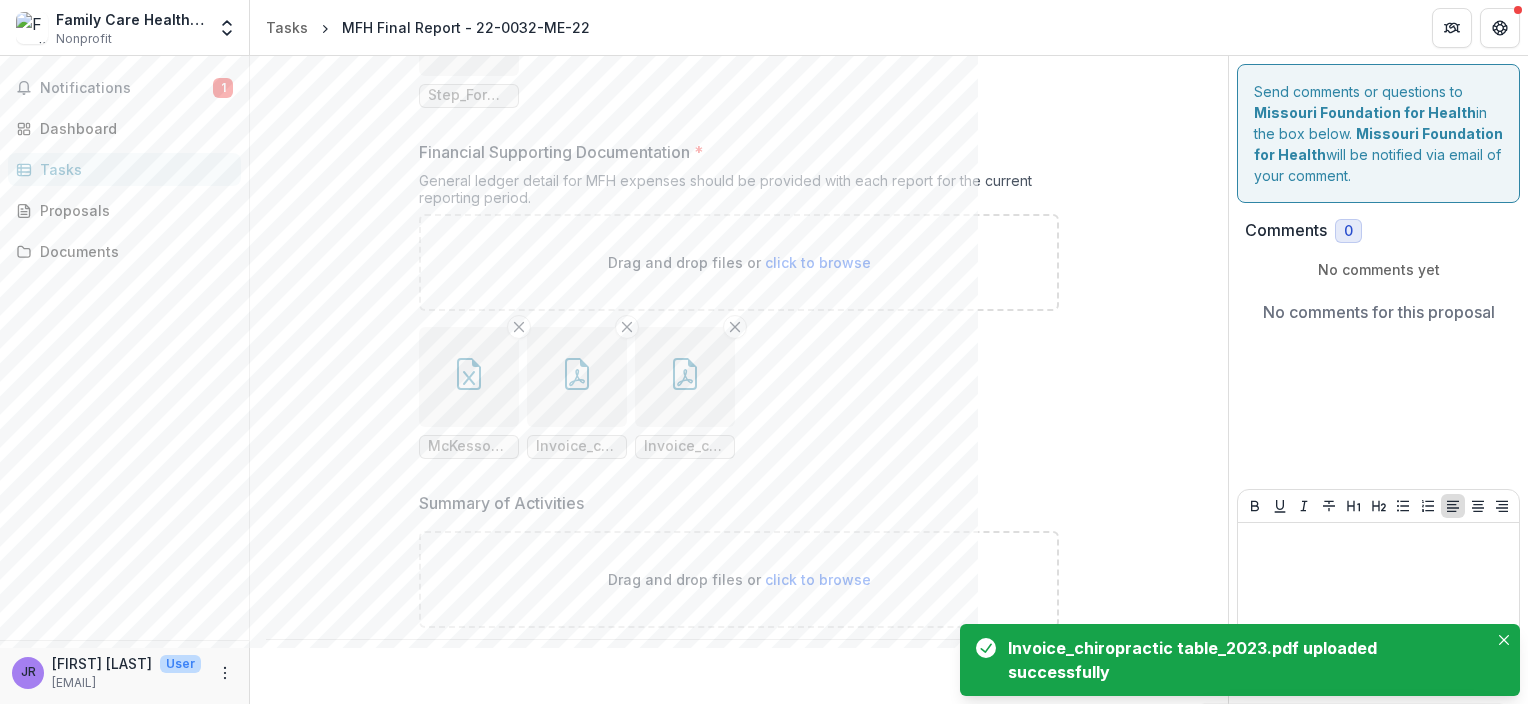 click on "click to browse" at bounding box center [818, 262] 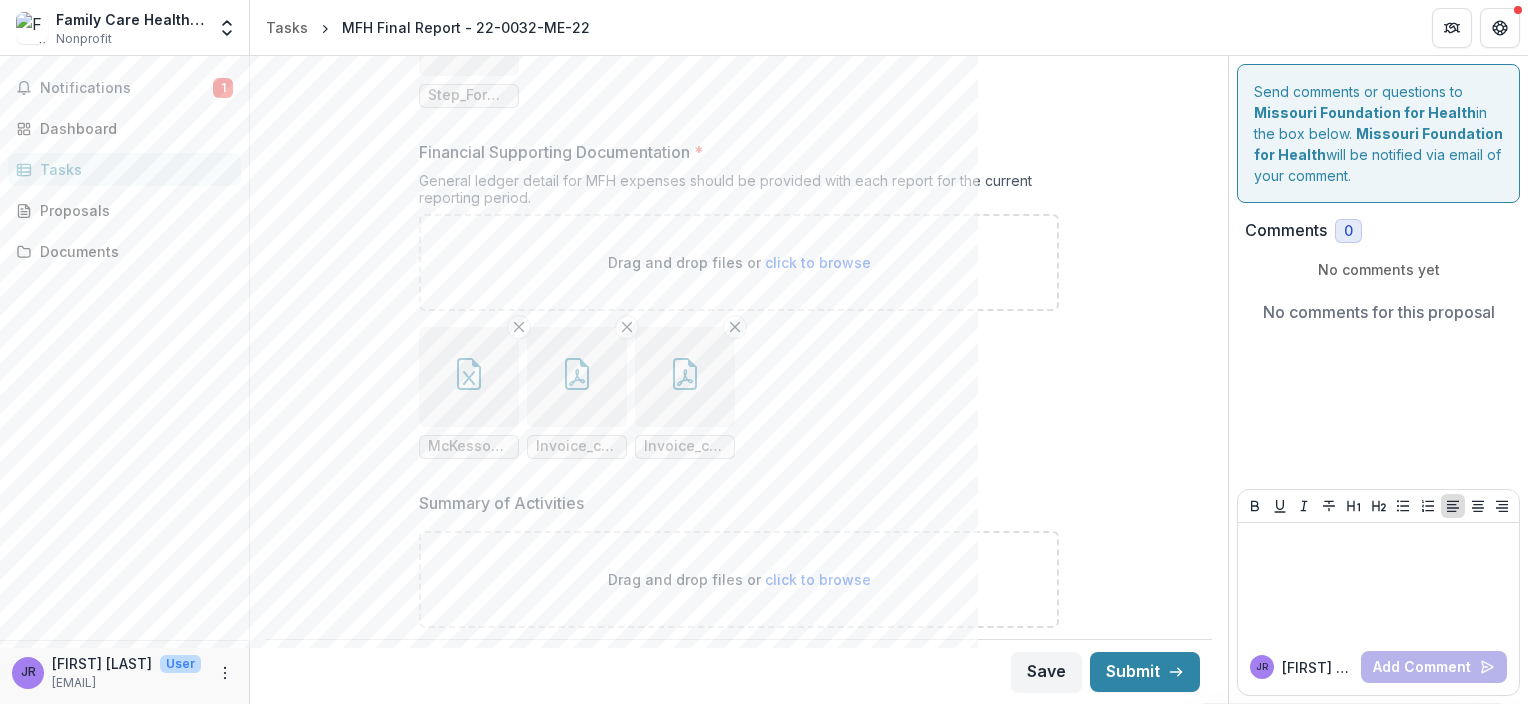type on "**********" 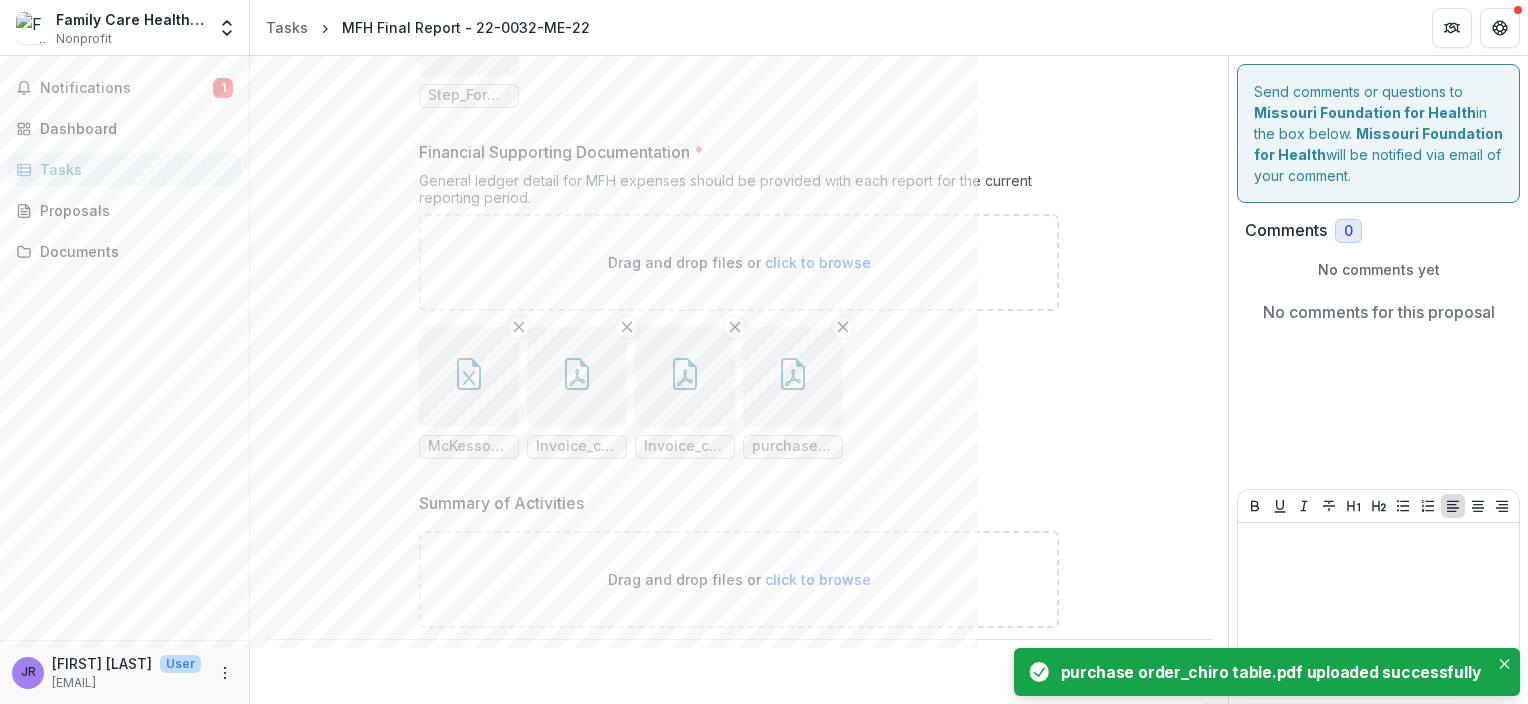 click on "click to browse" at bounding box center [818, 262] 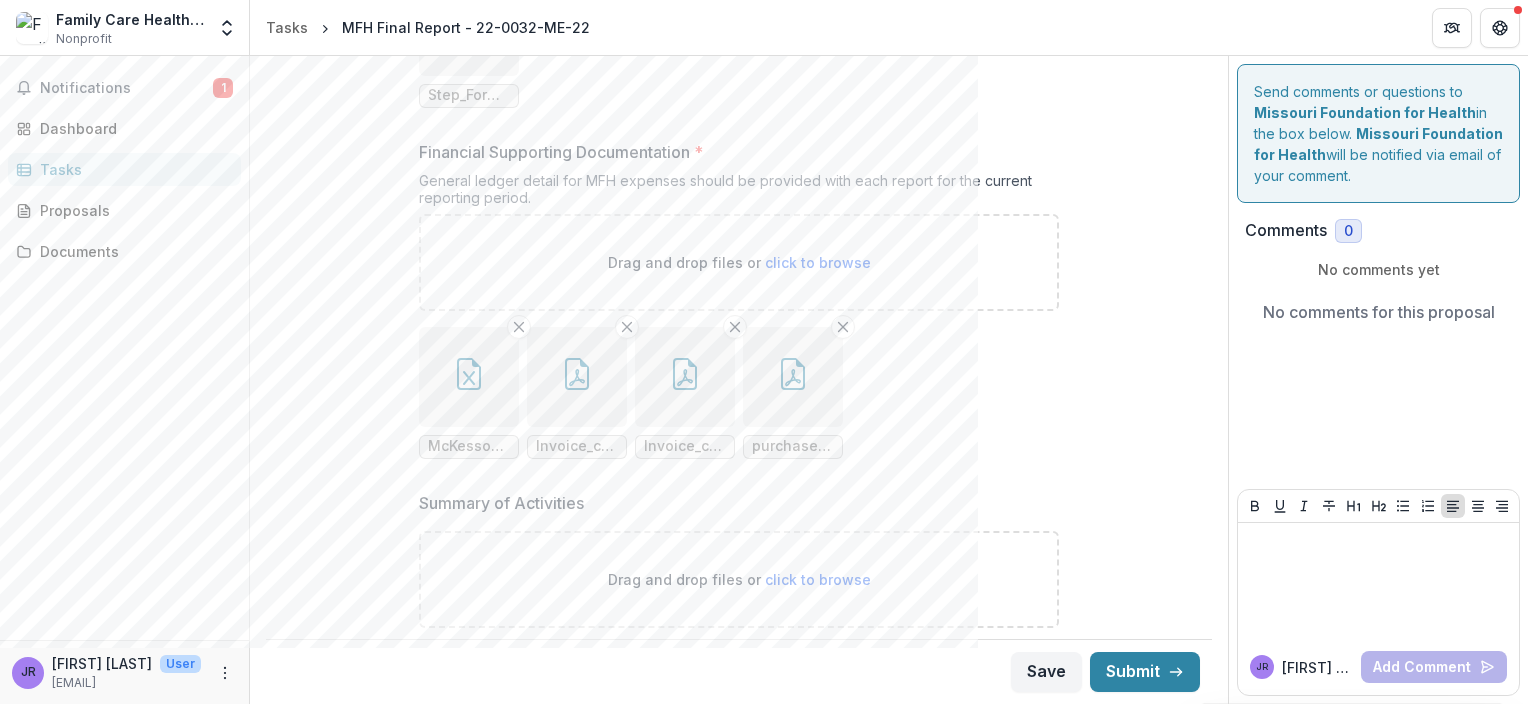 type on "**********" 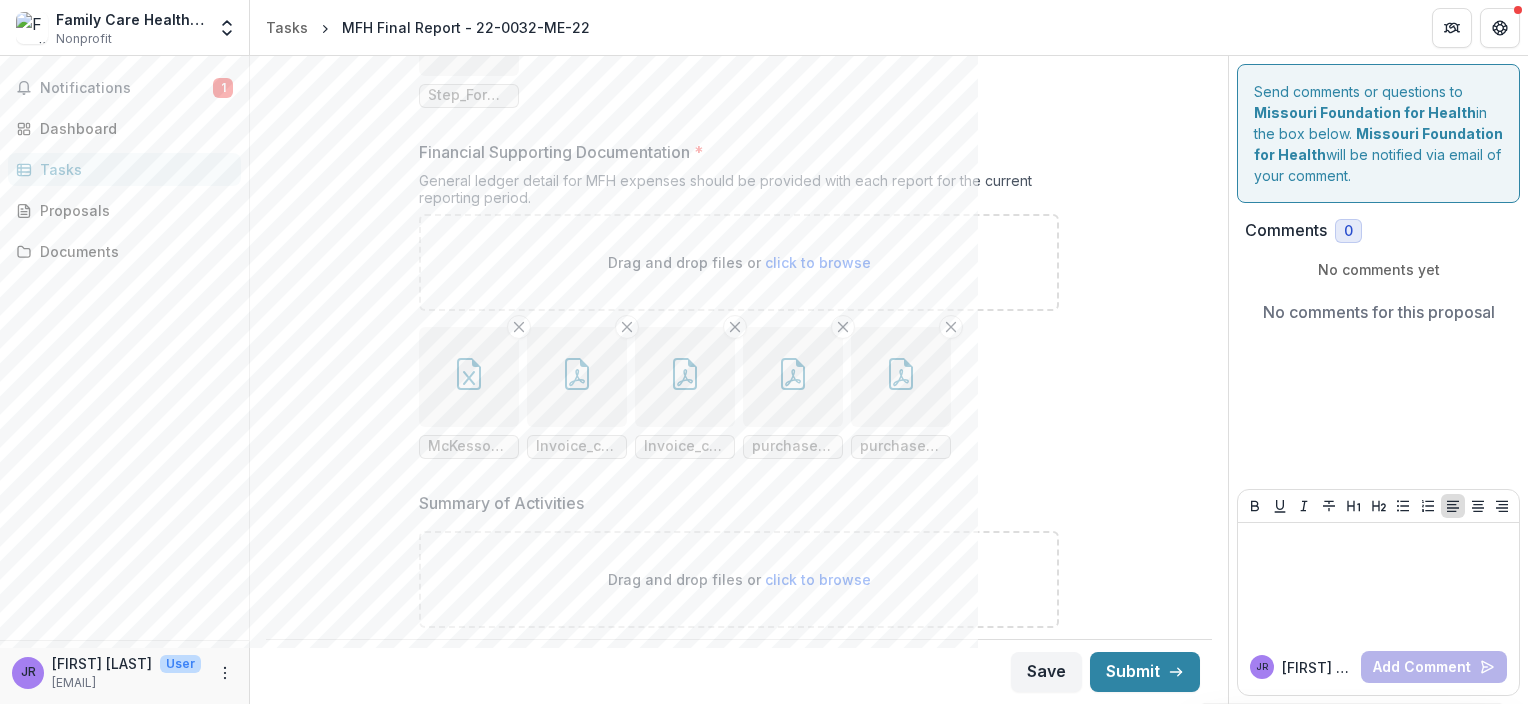 click on "click to browse" at bounding box center [818, 262] 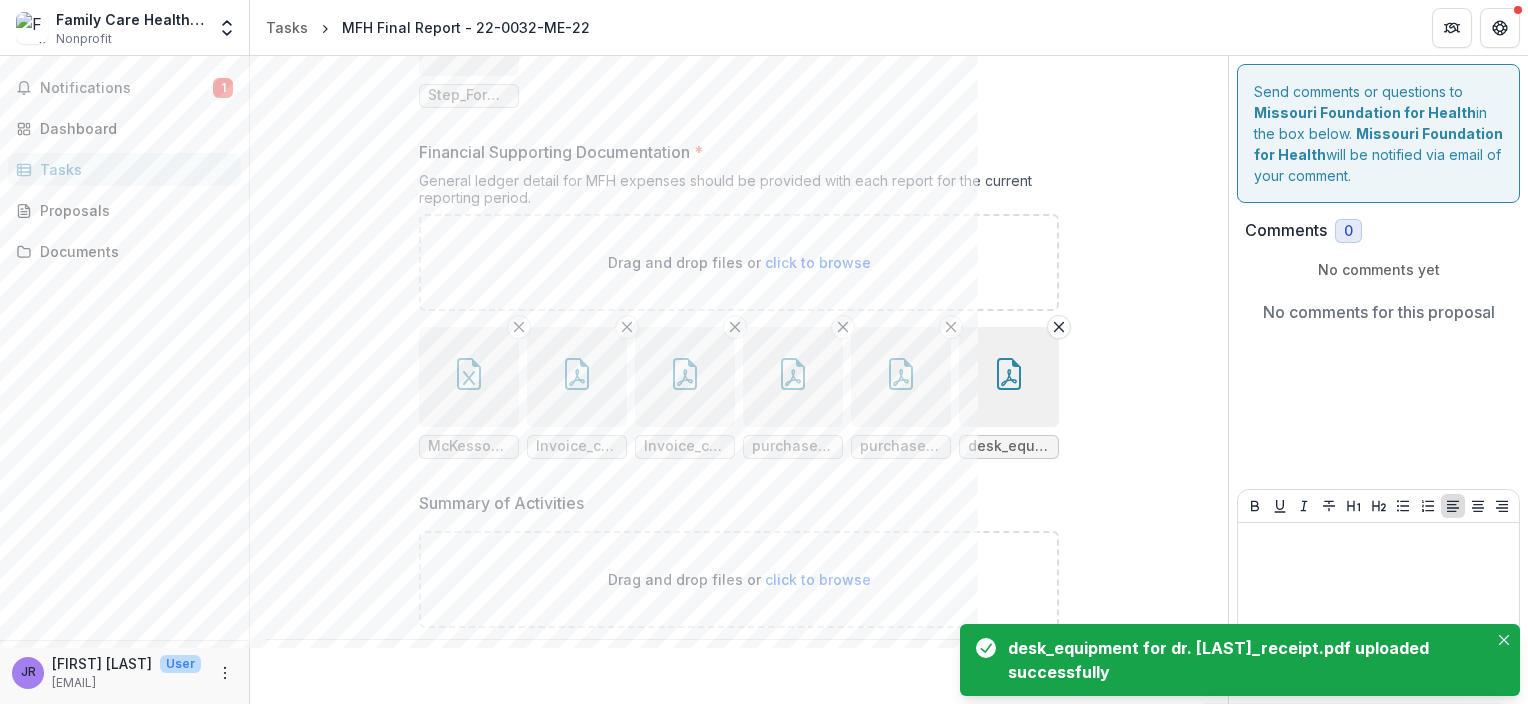 click on "click to browse" at bounding box center (818, 262) 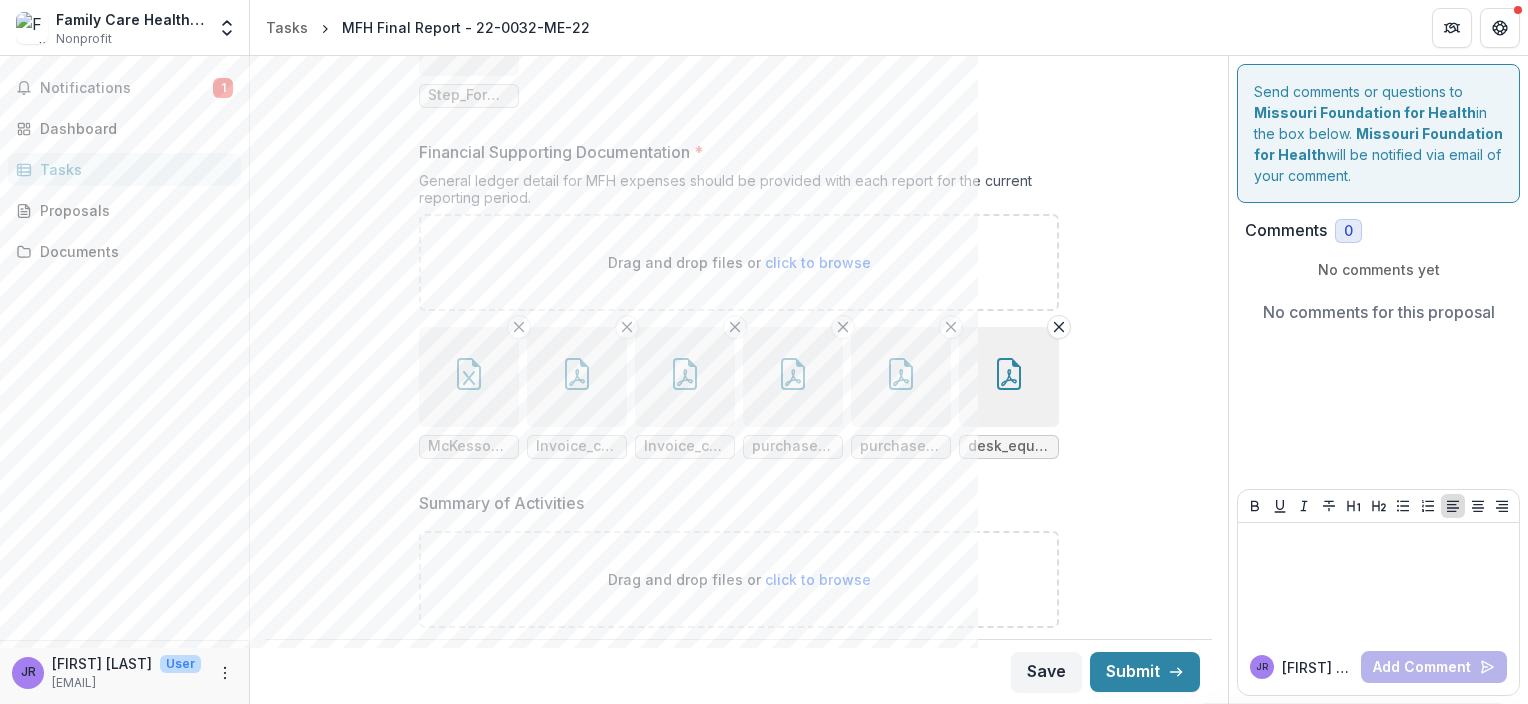 type on "**********" 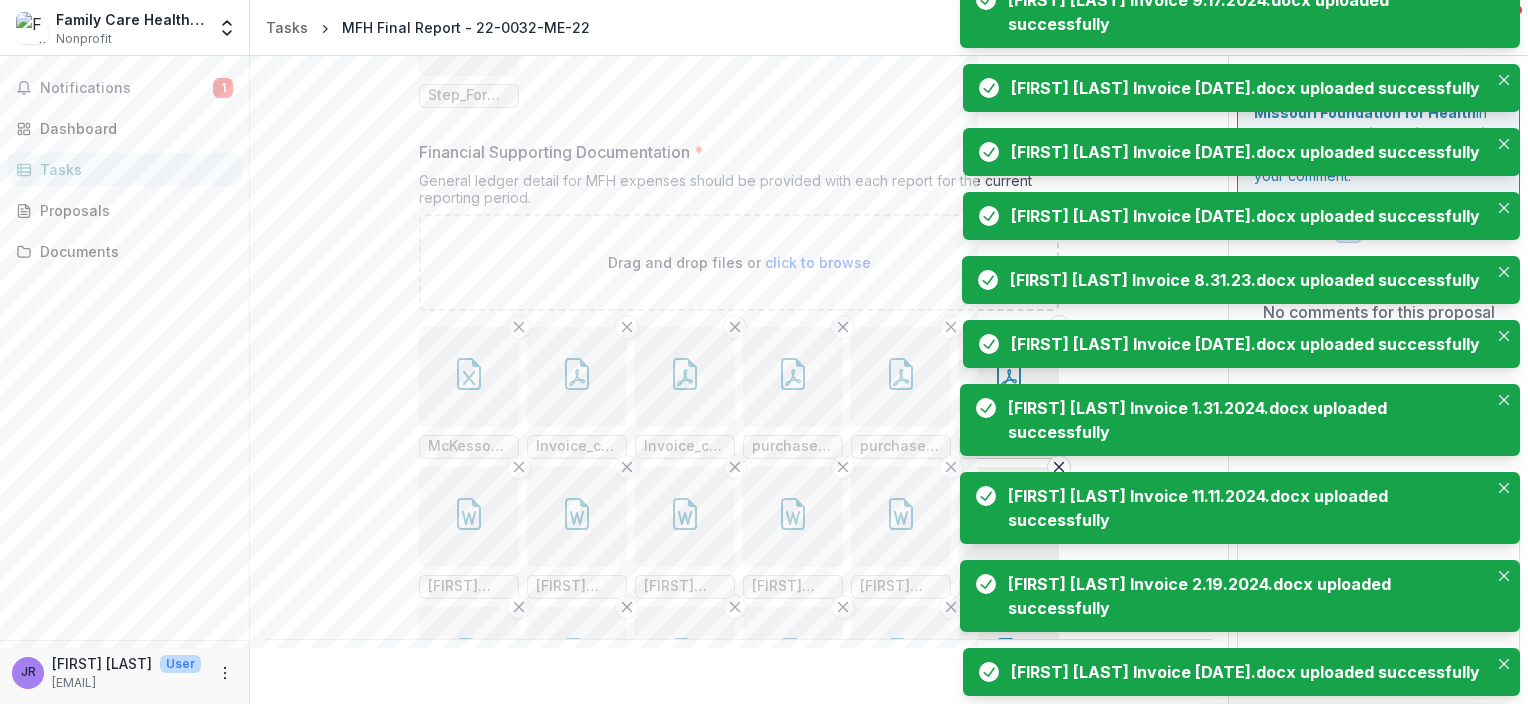 click on "**********" at bounding box center [739, 782] 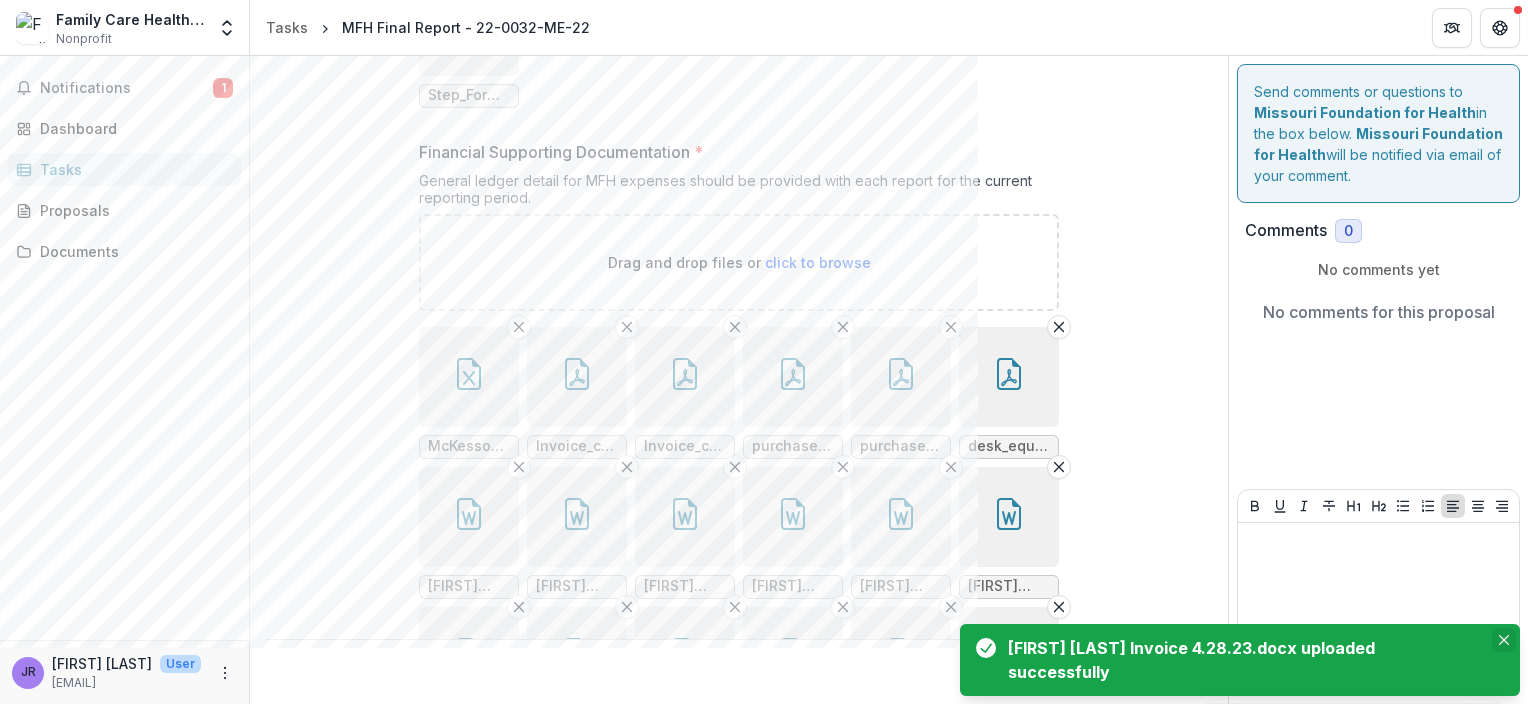 click 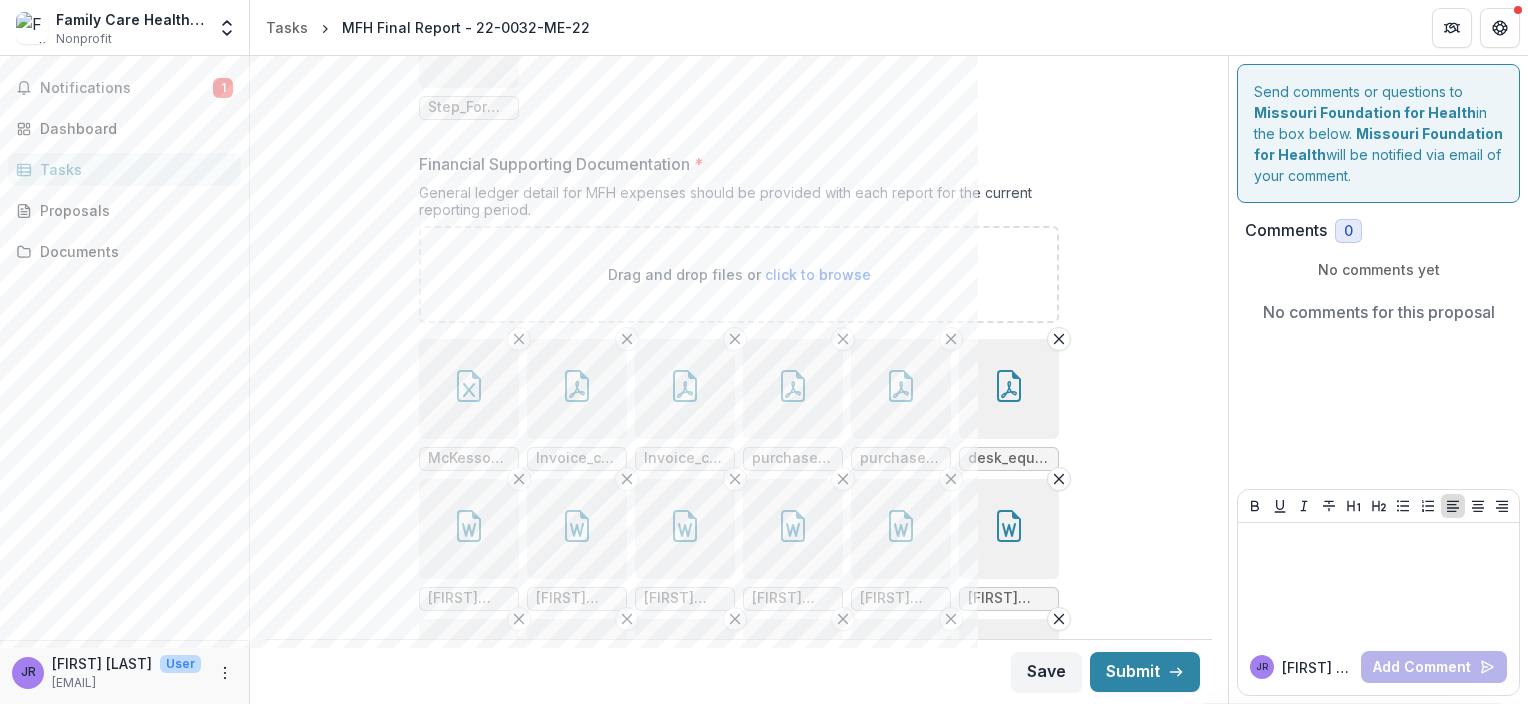 scroll, scrollTop: 532, scrollLeft: 0, axis: vertical 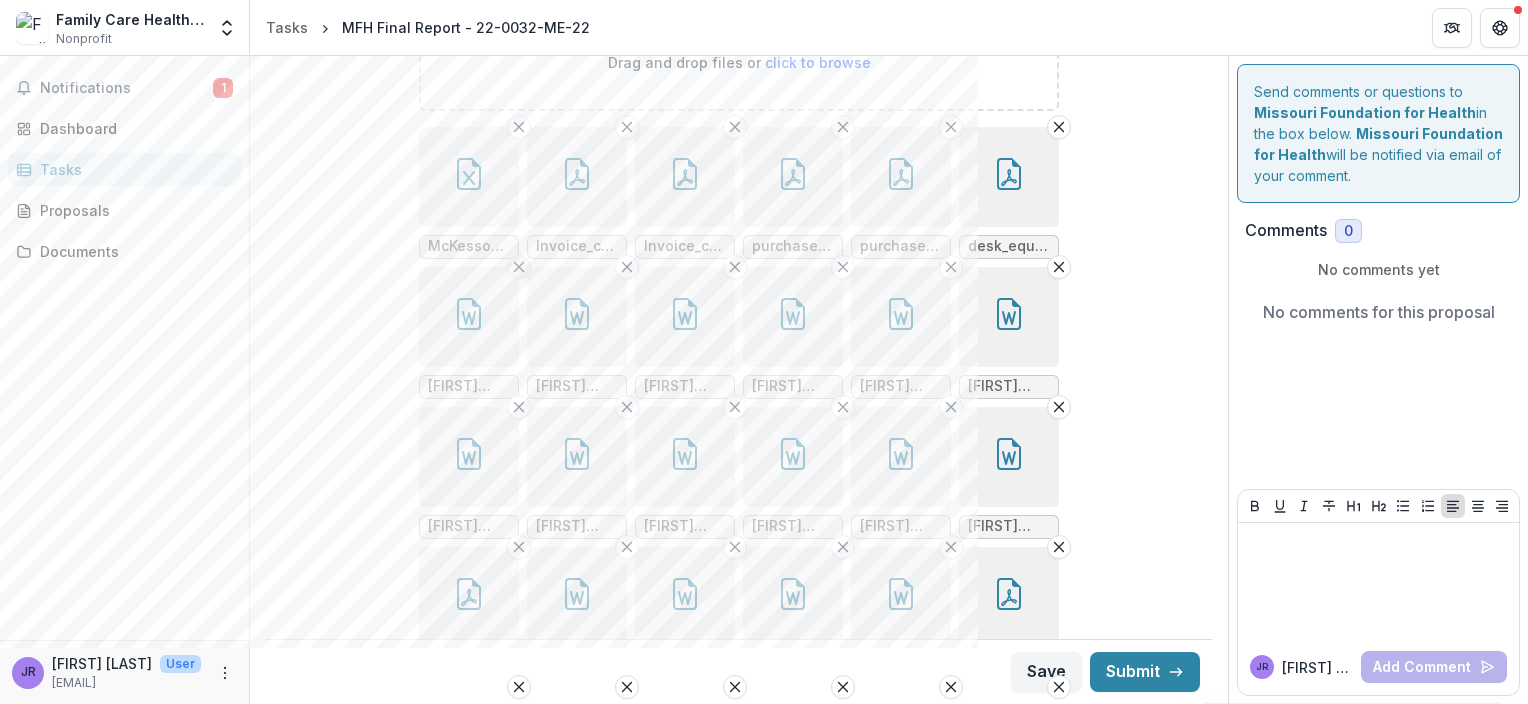 click 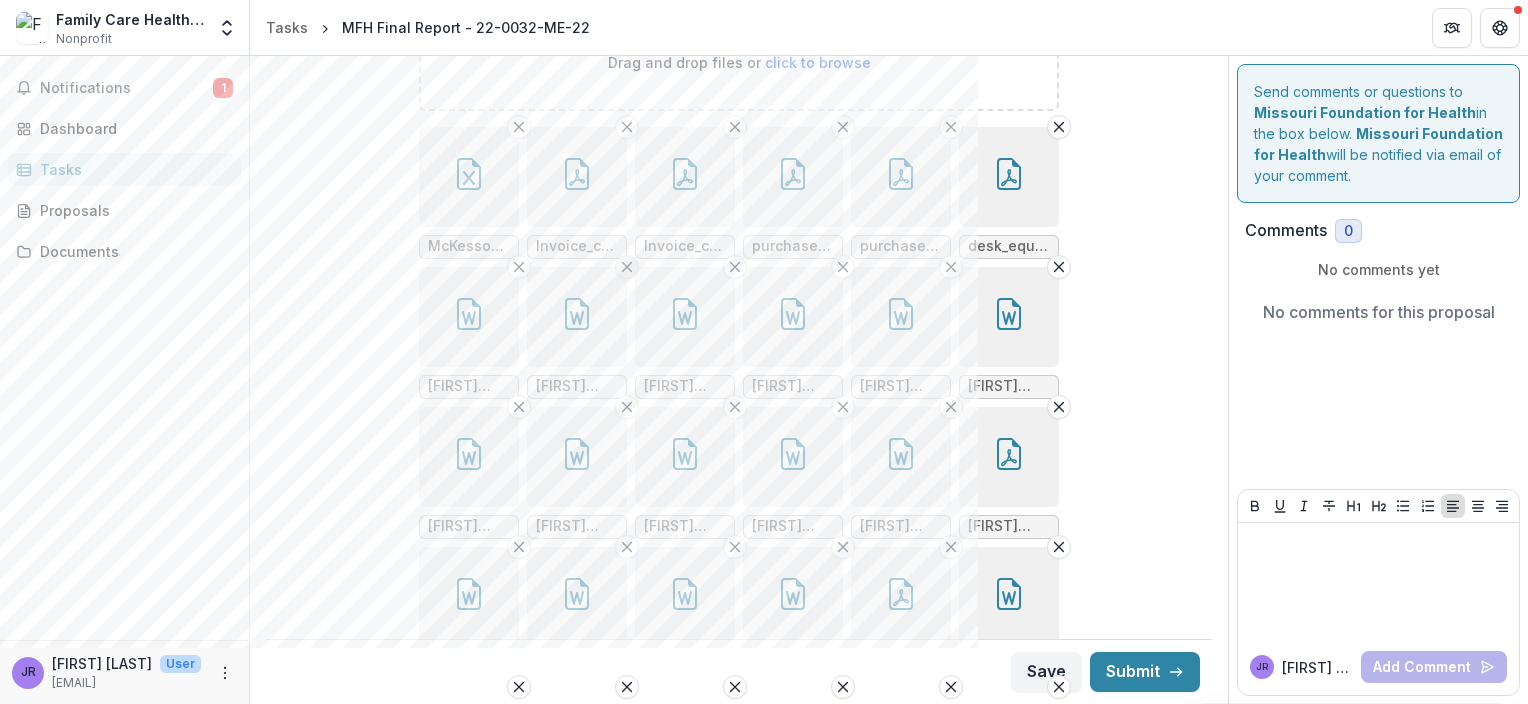 click 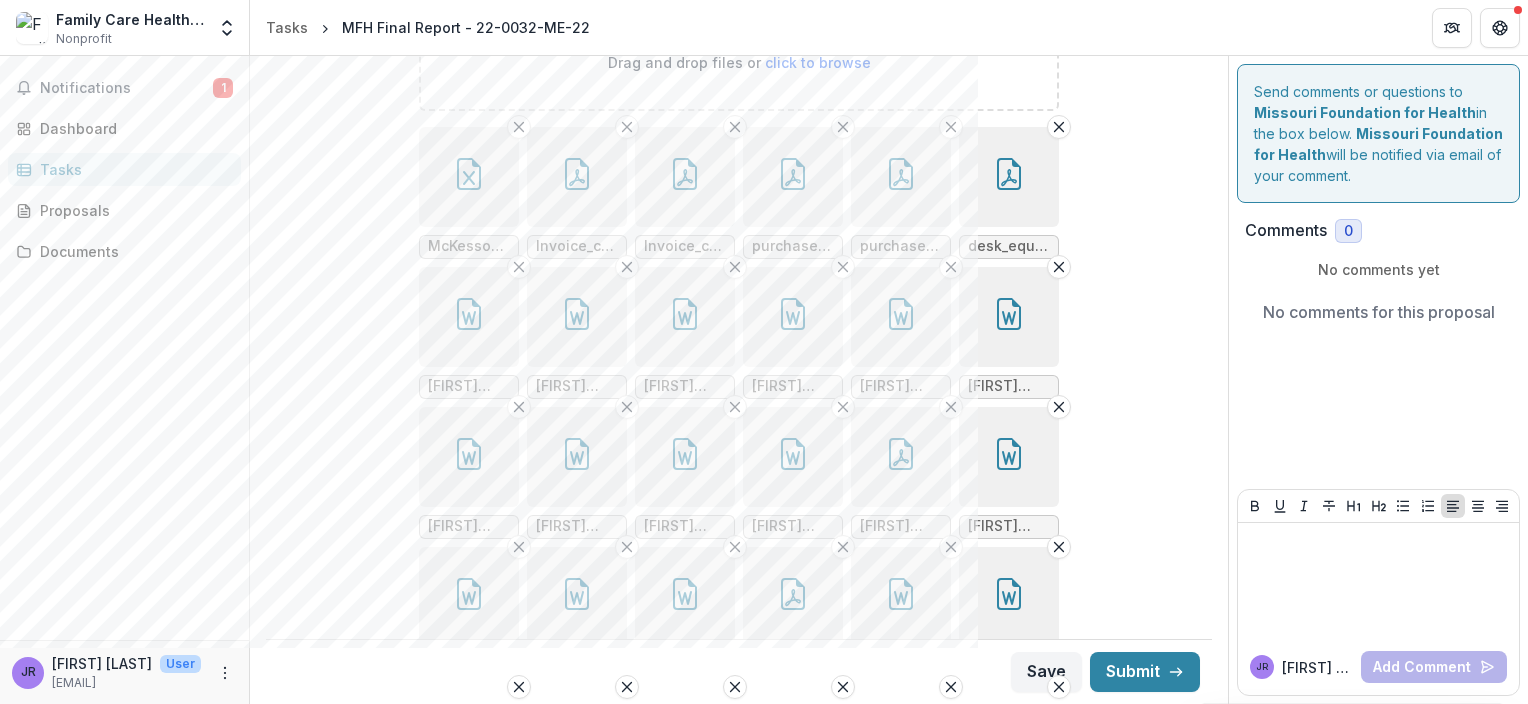 click 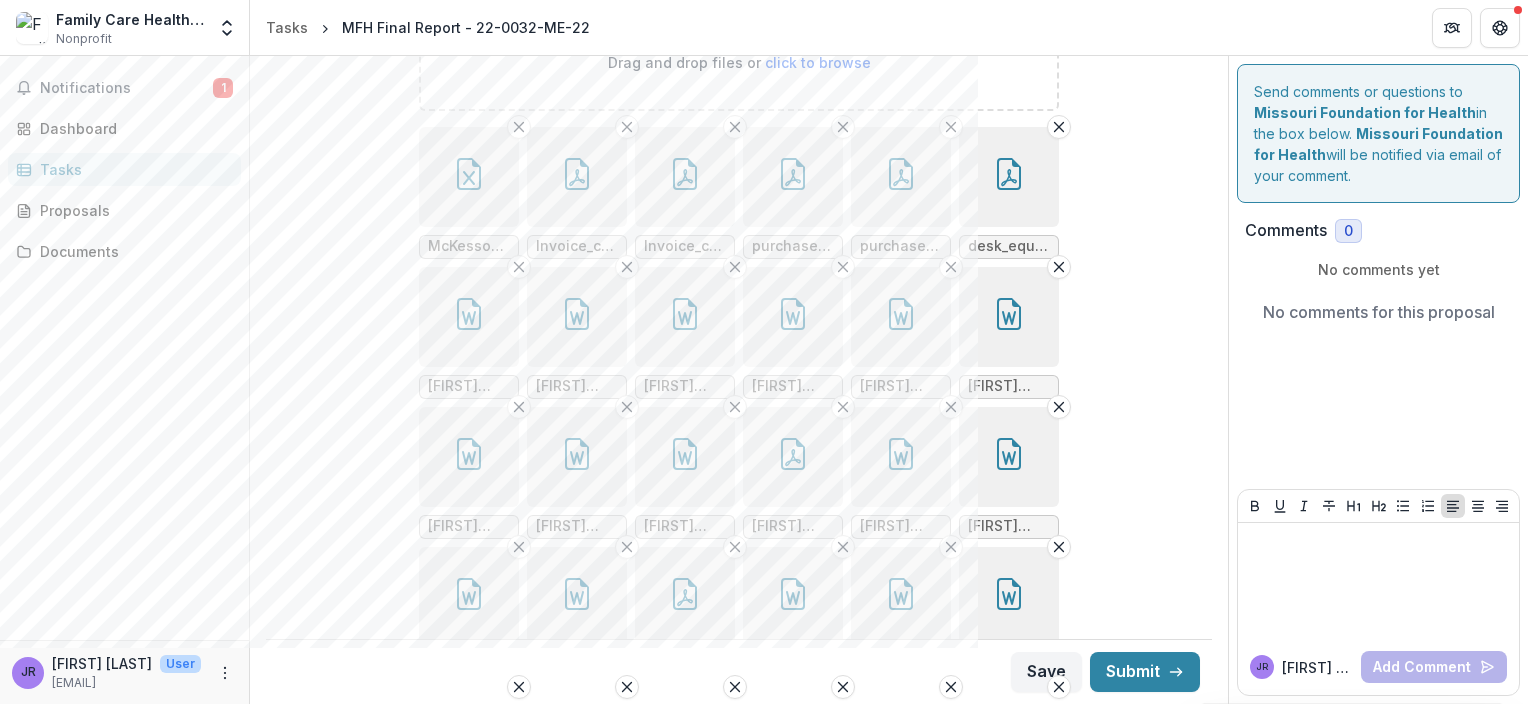 click 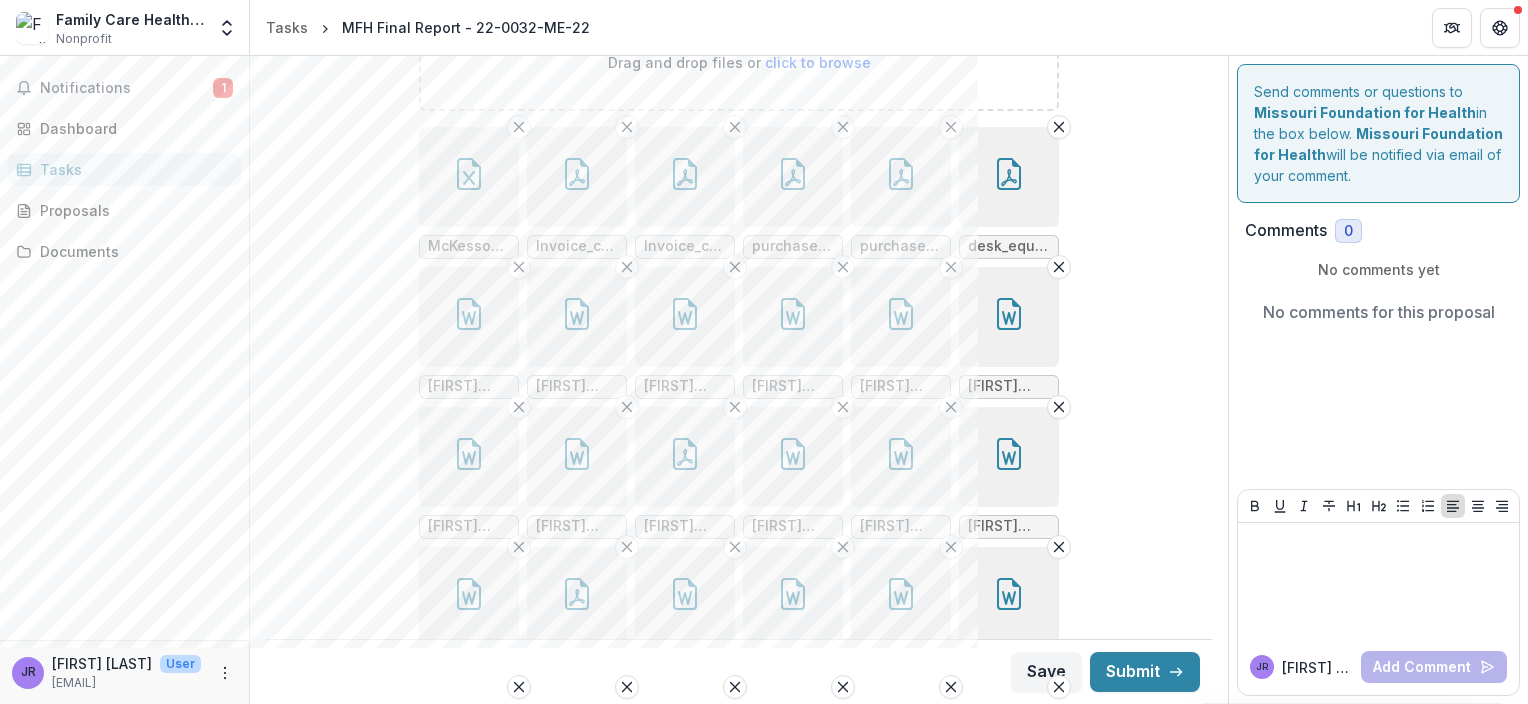 click 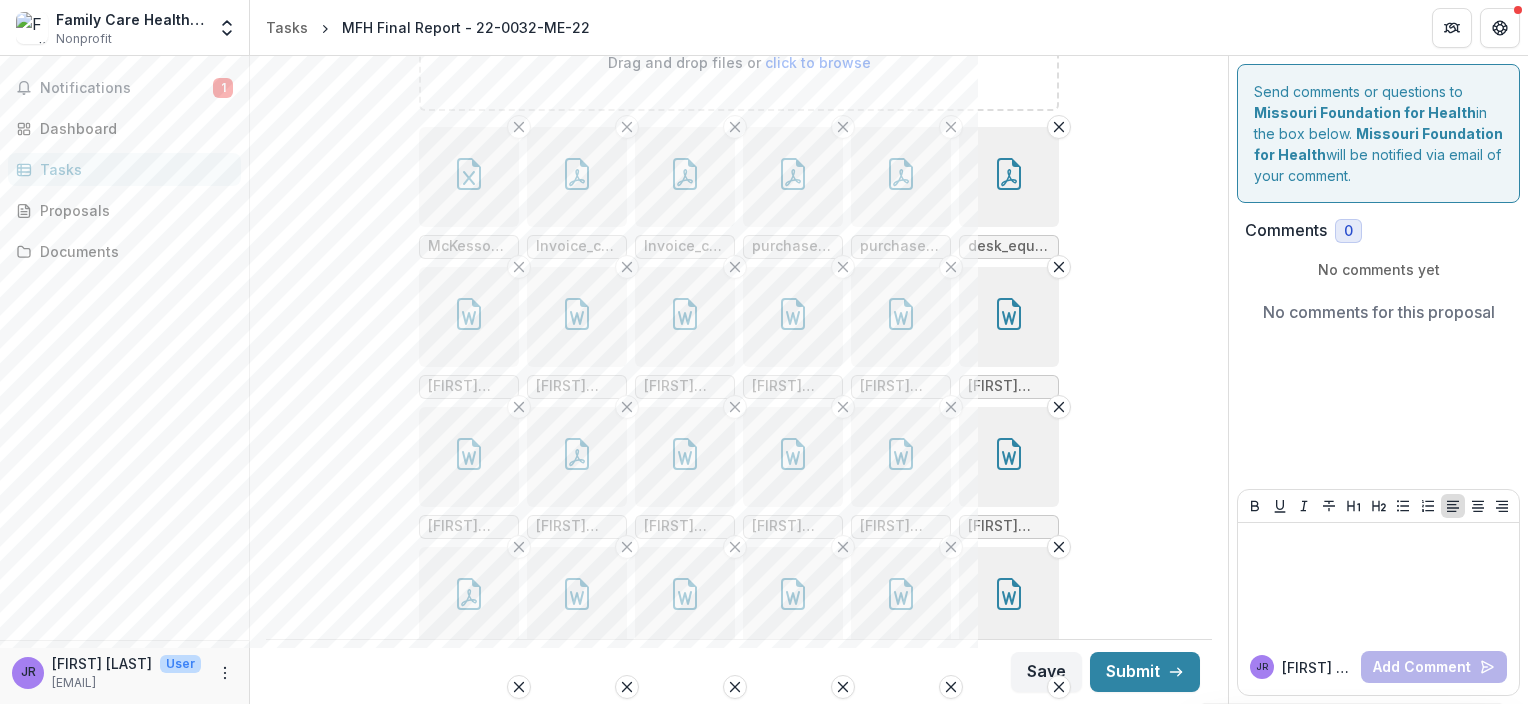 click 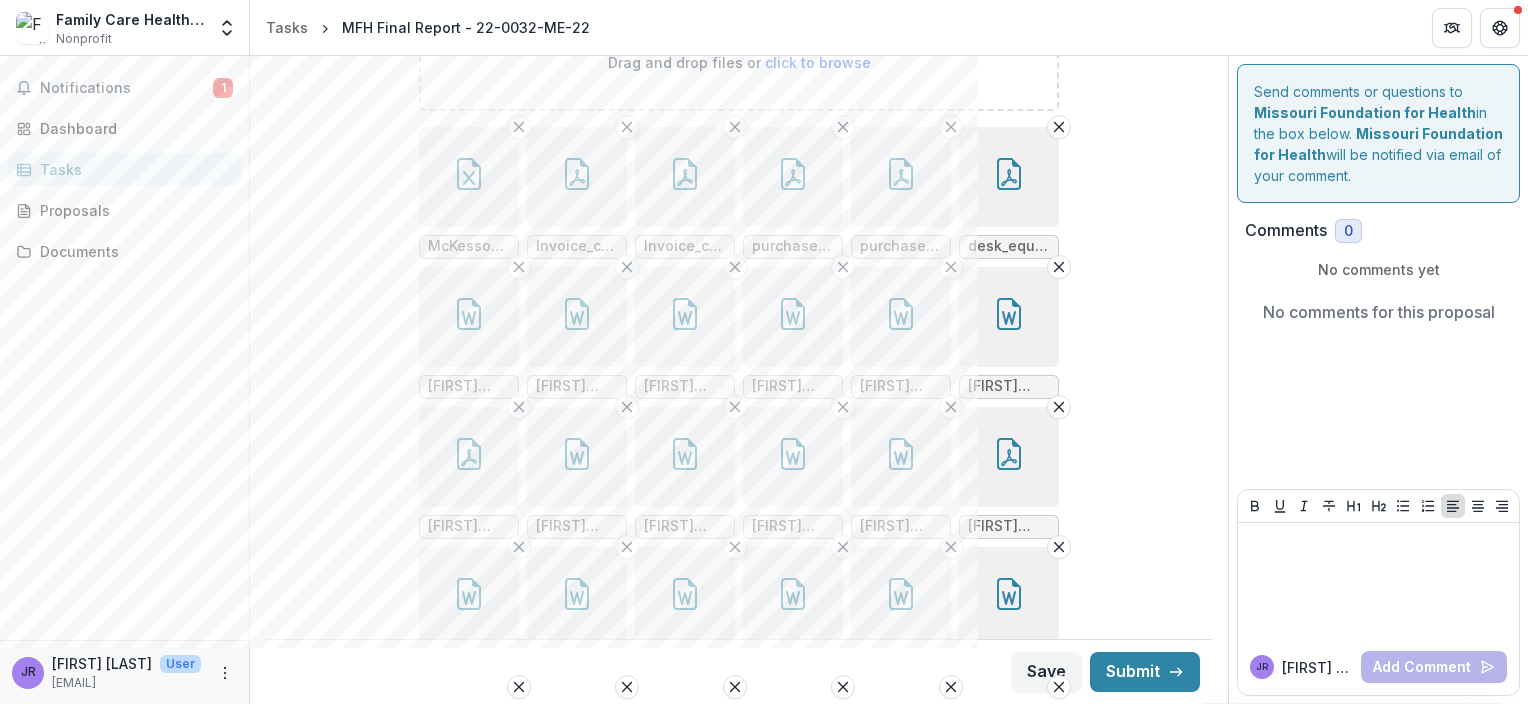 click 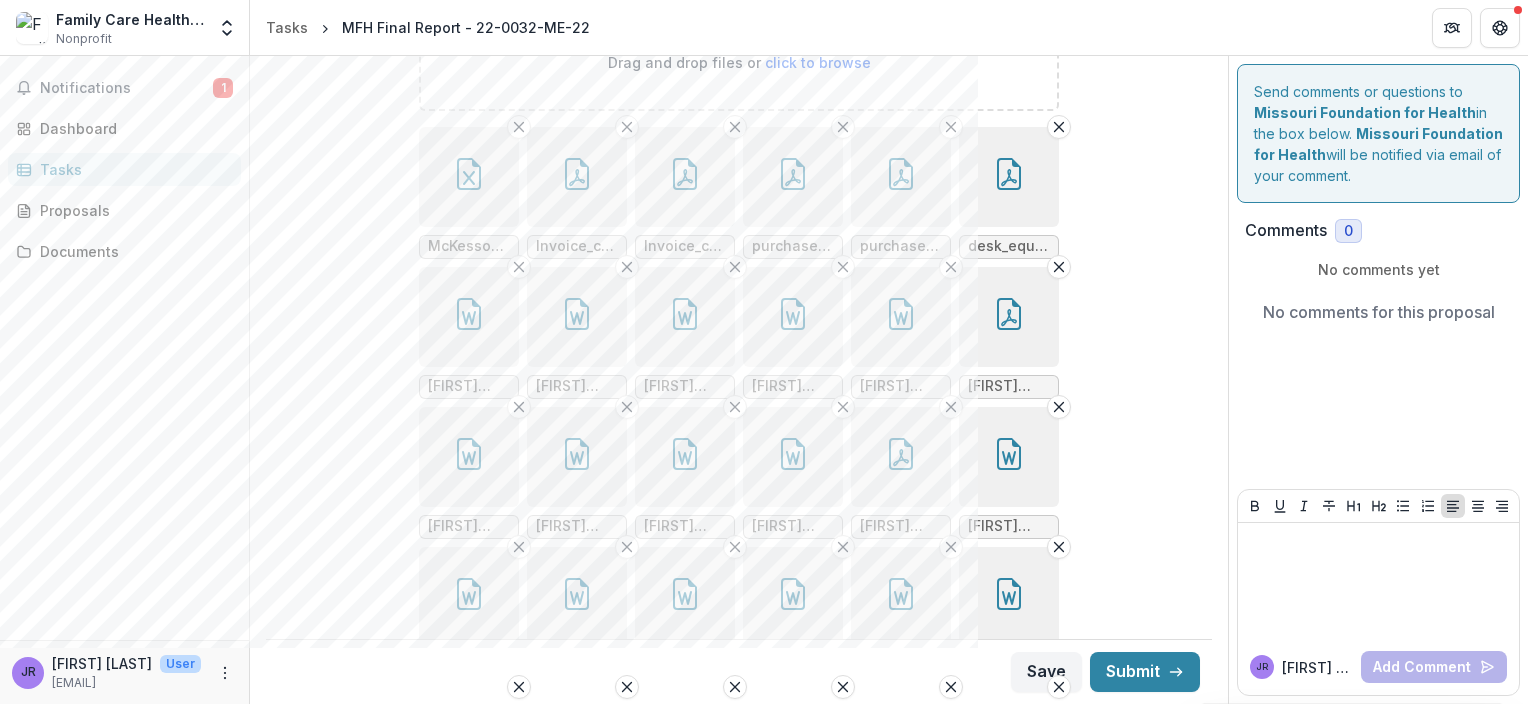 click 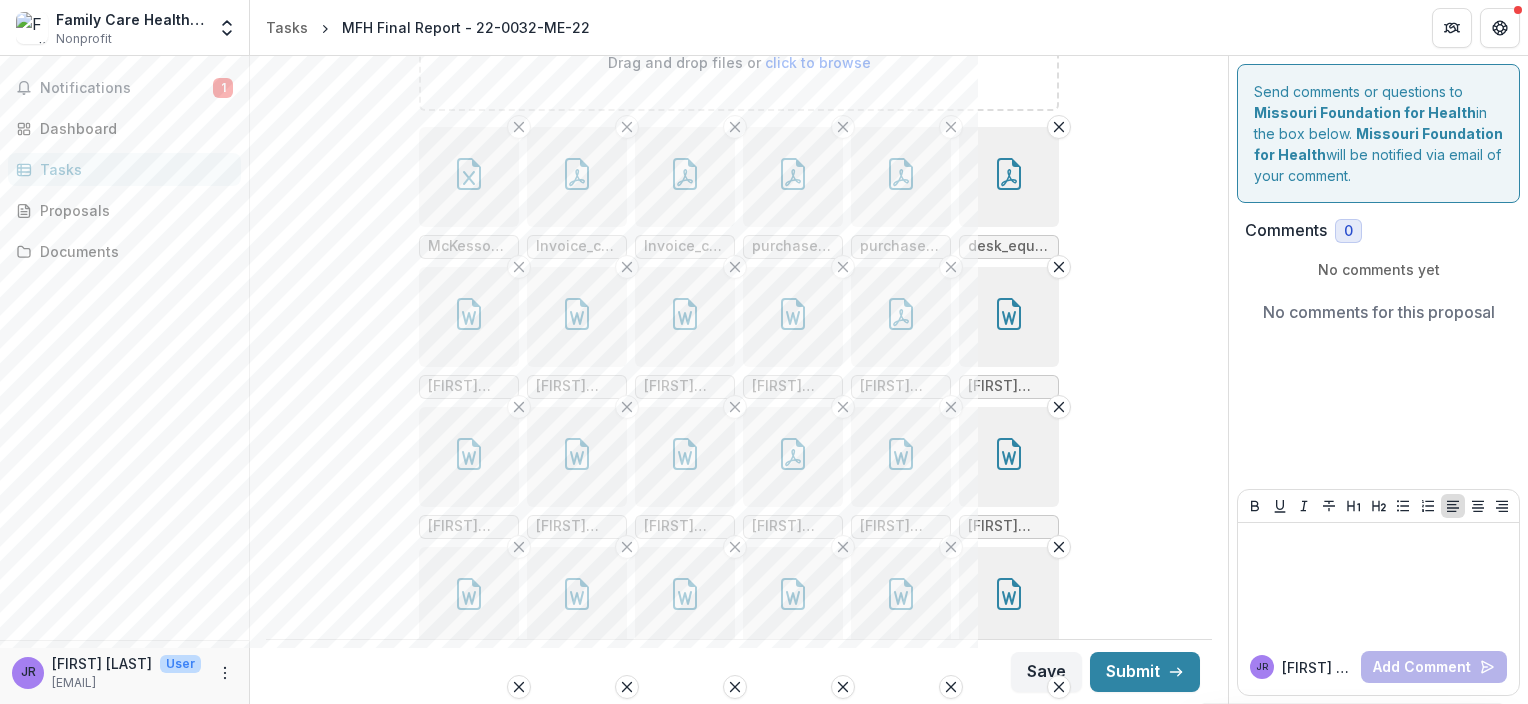 click 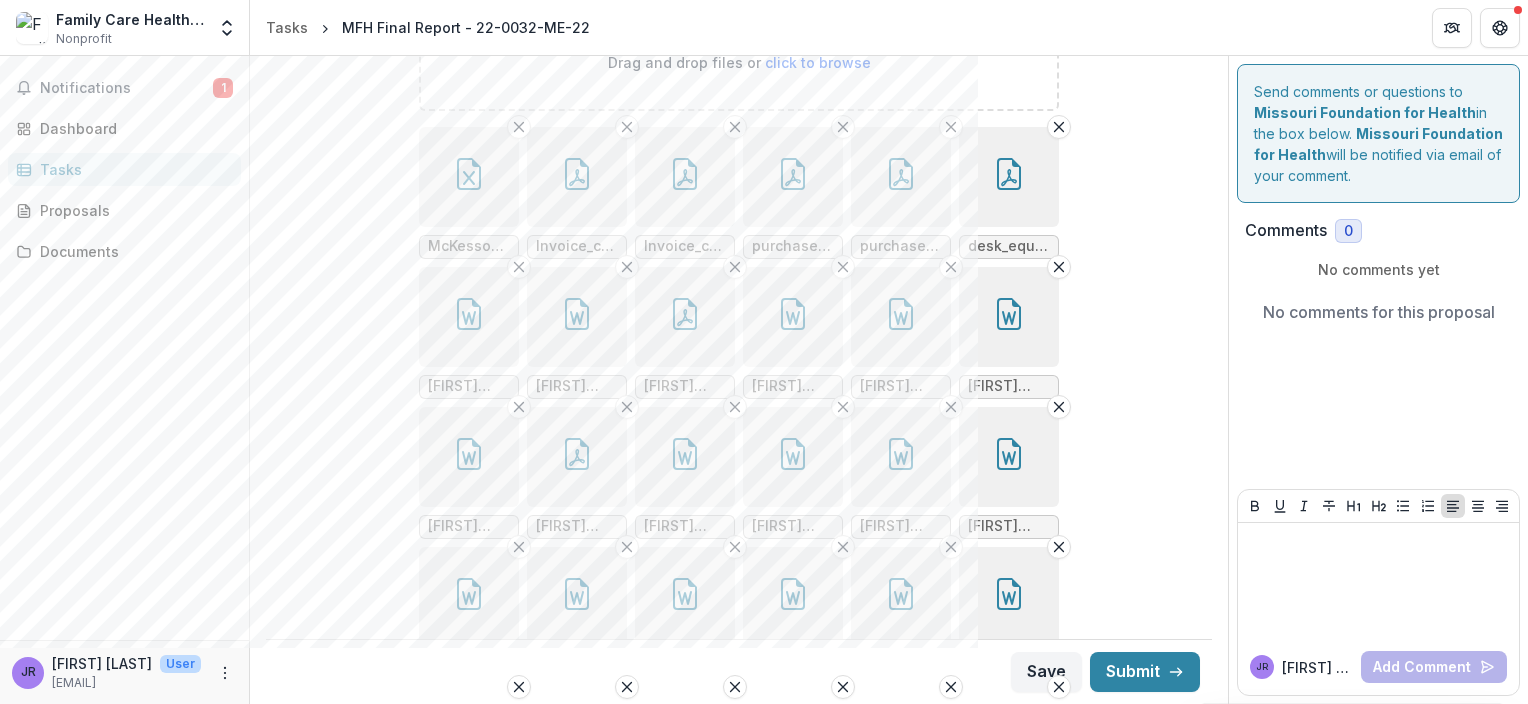 click 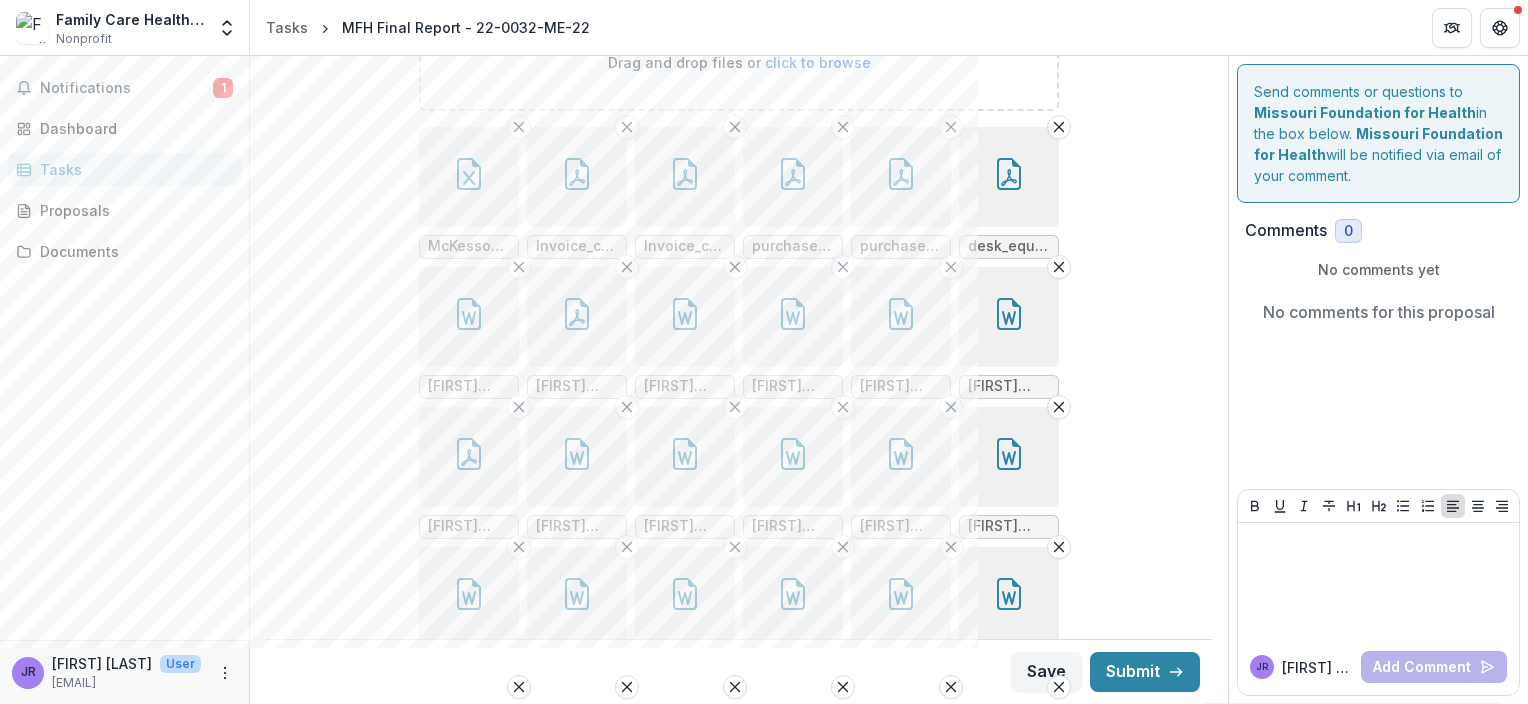 click 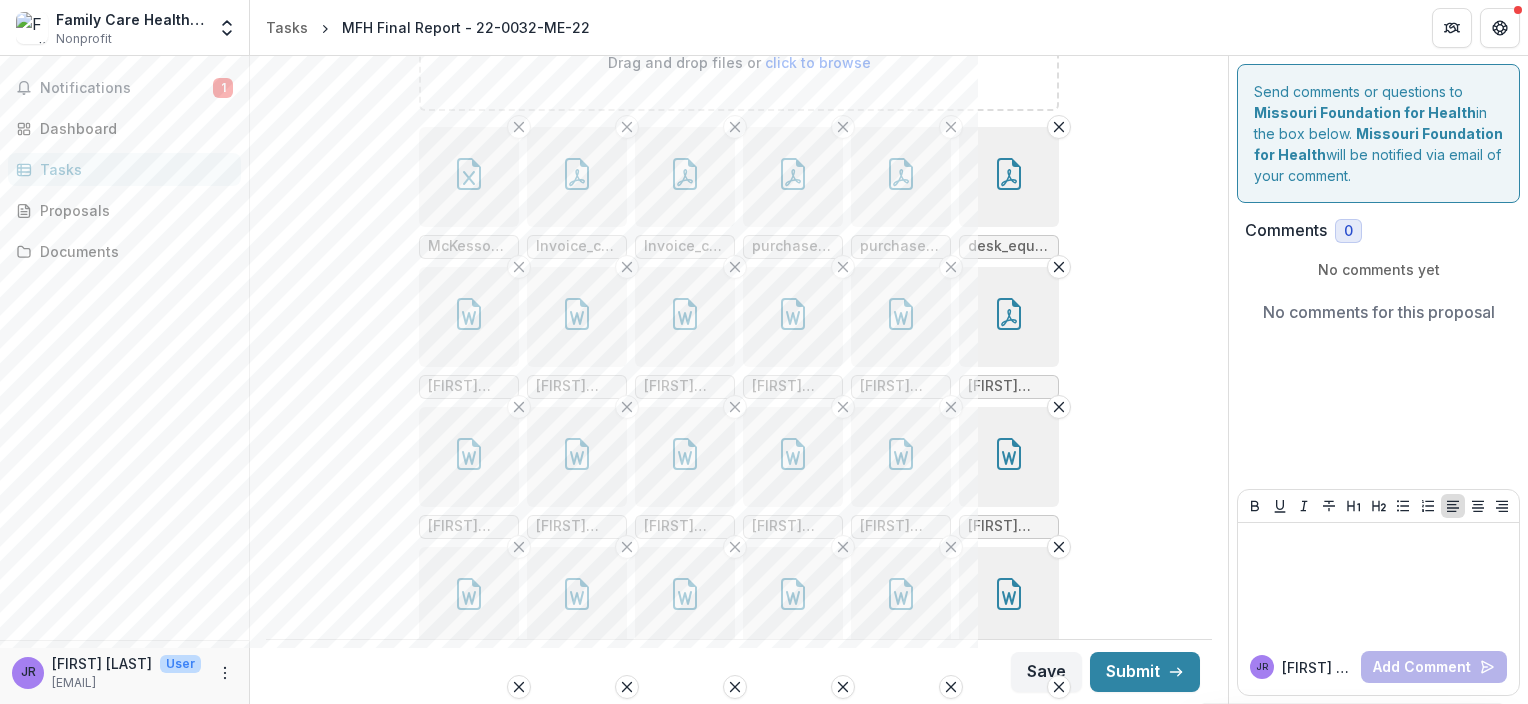 click 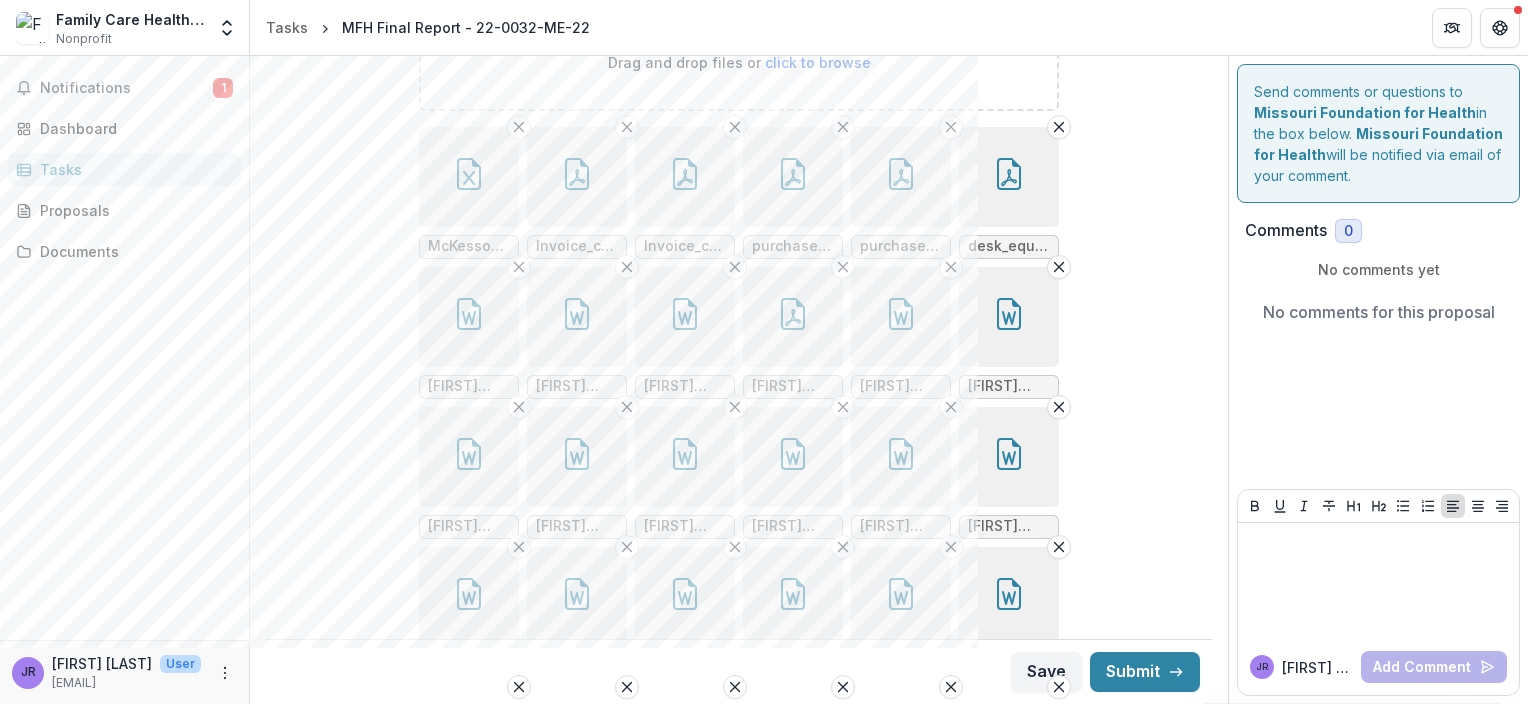 click 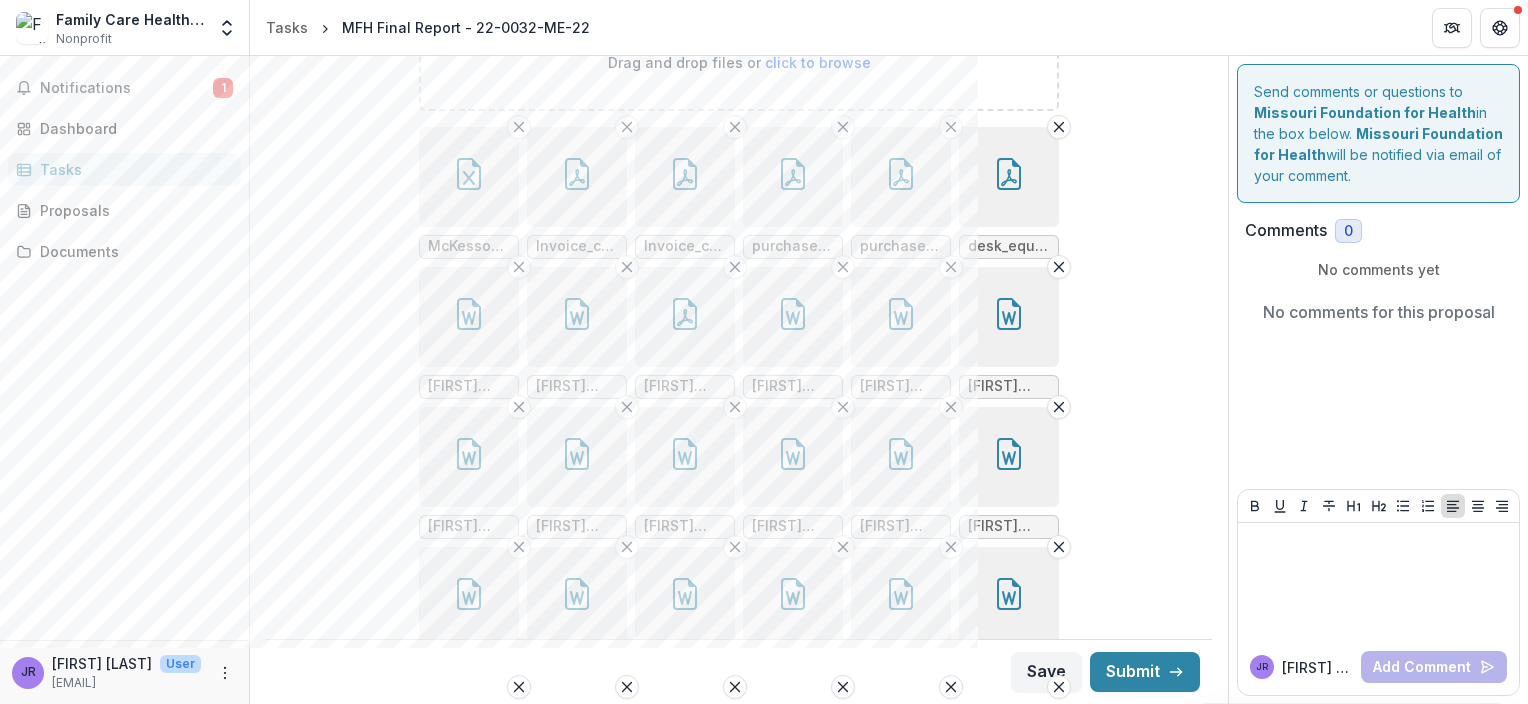 click 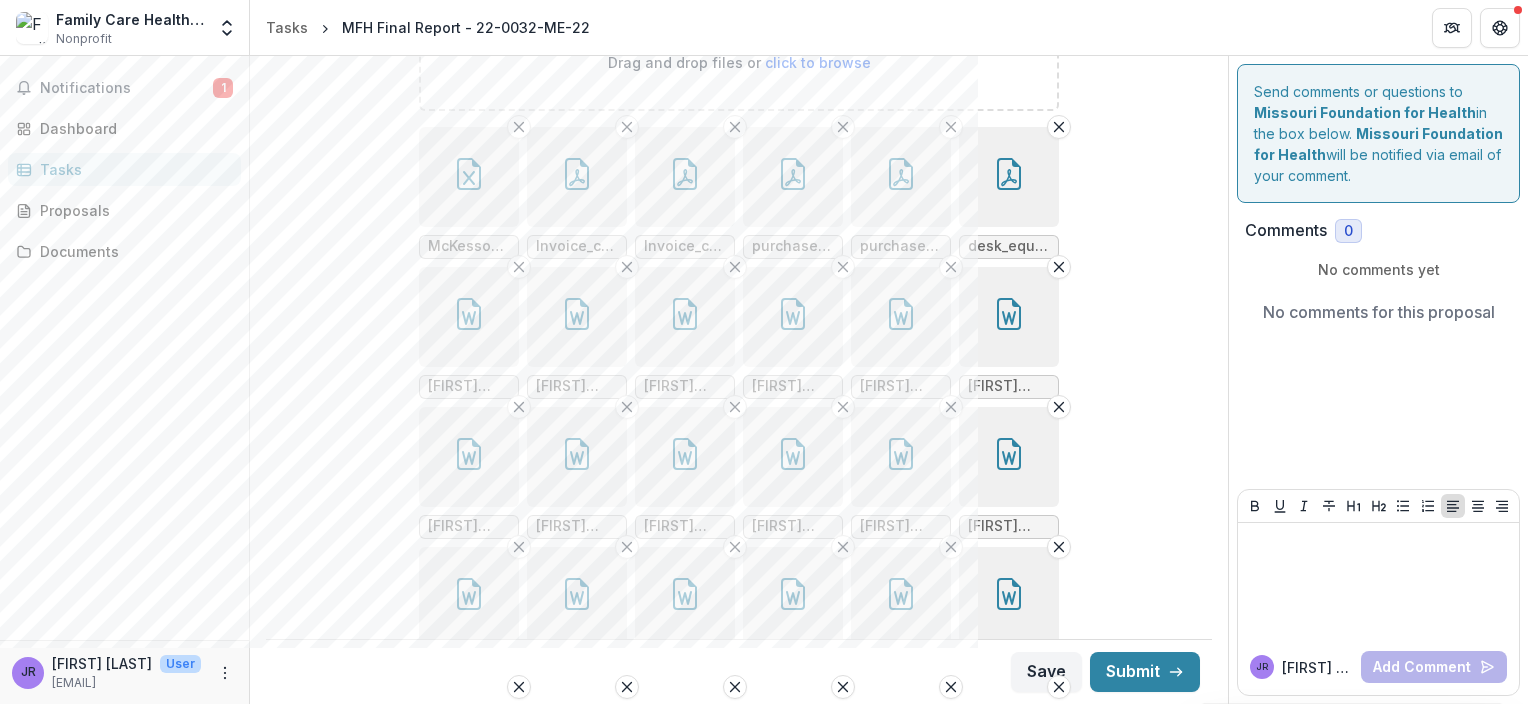 click 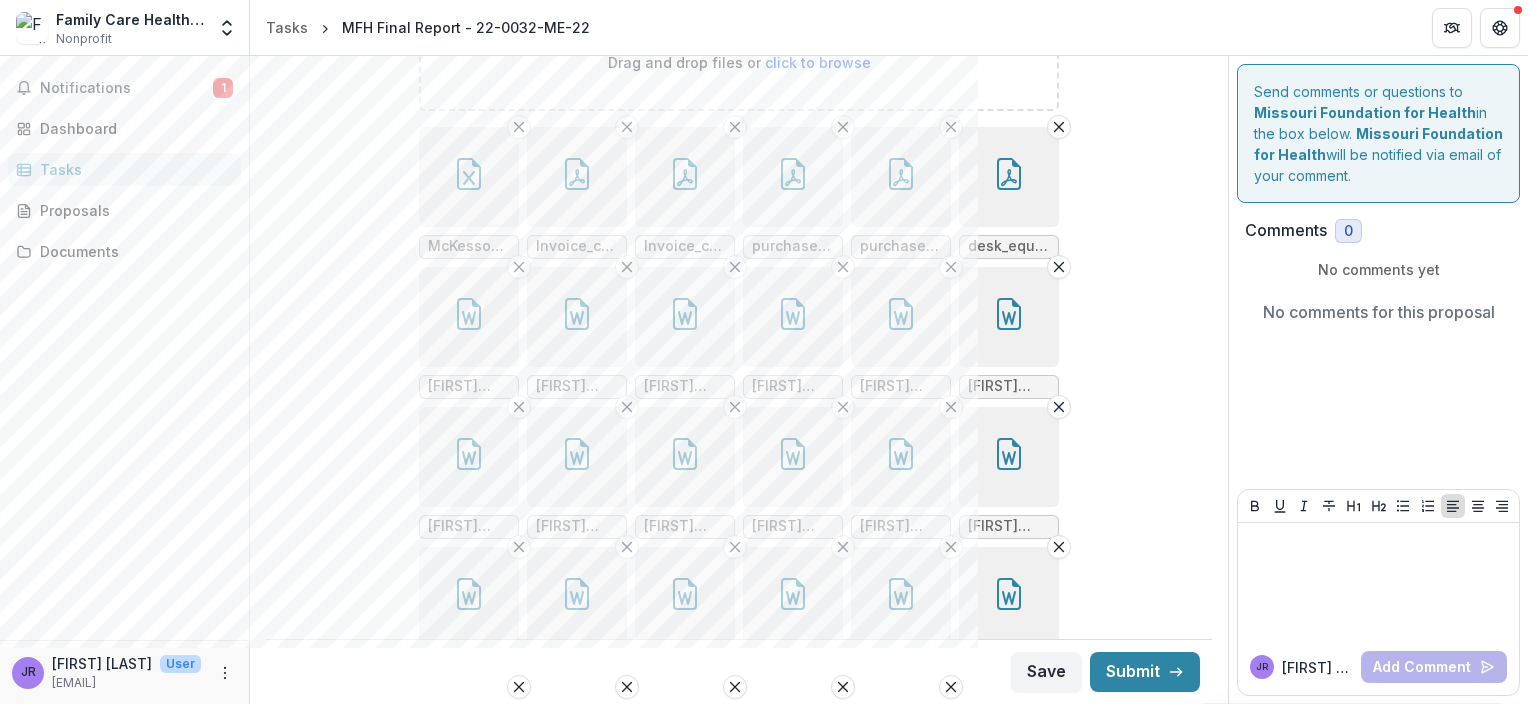 click 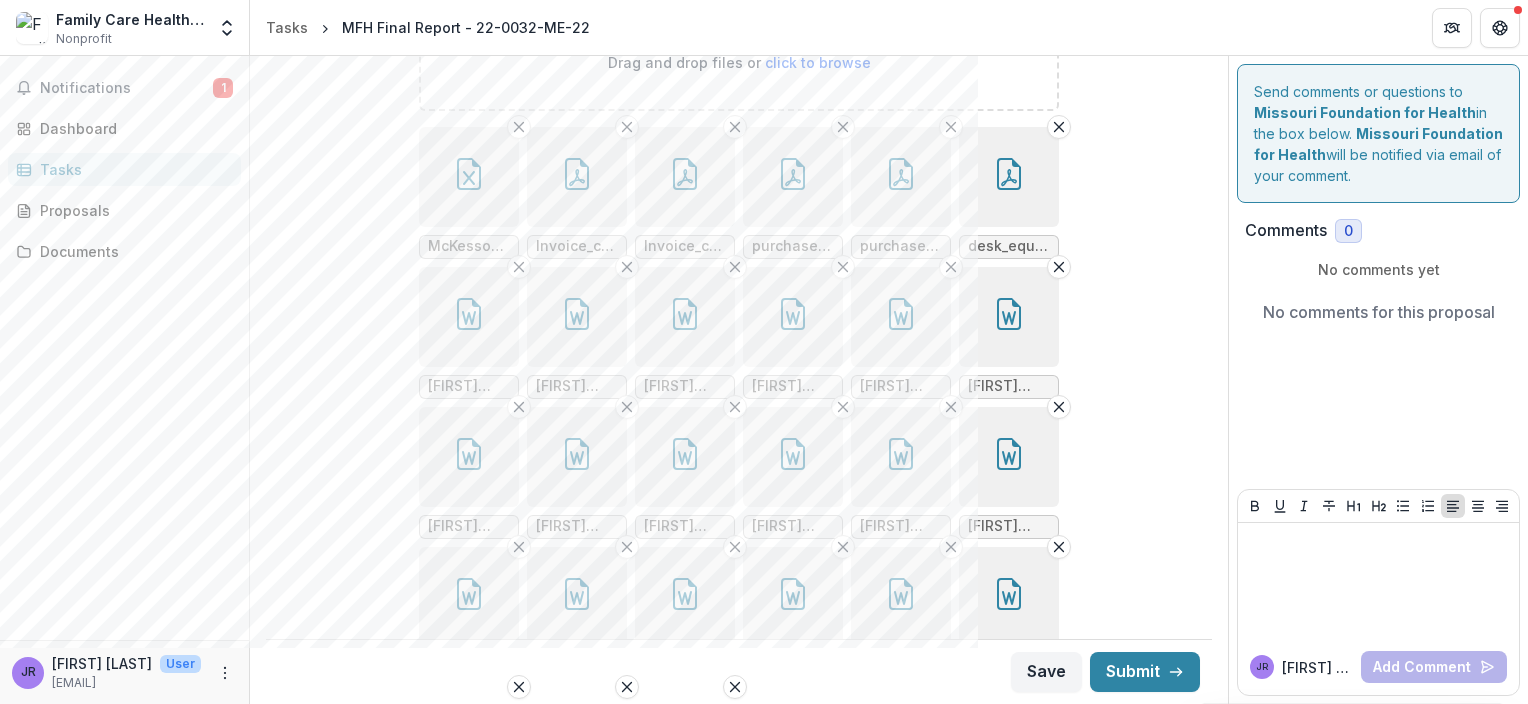 click 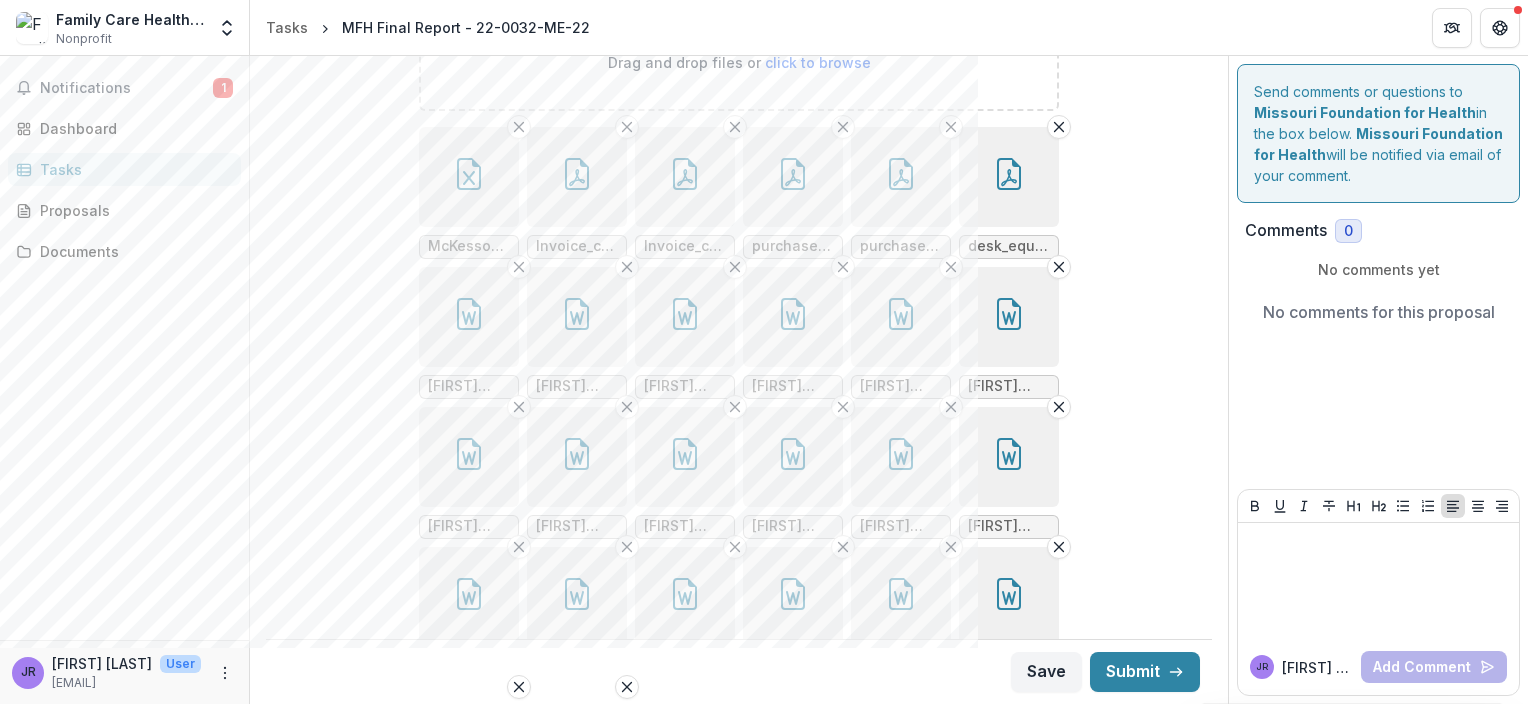 click 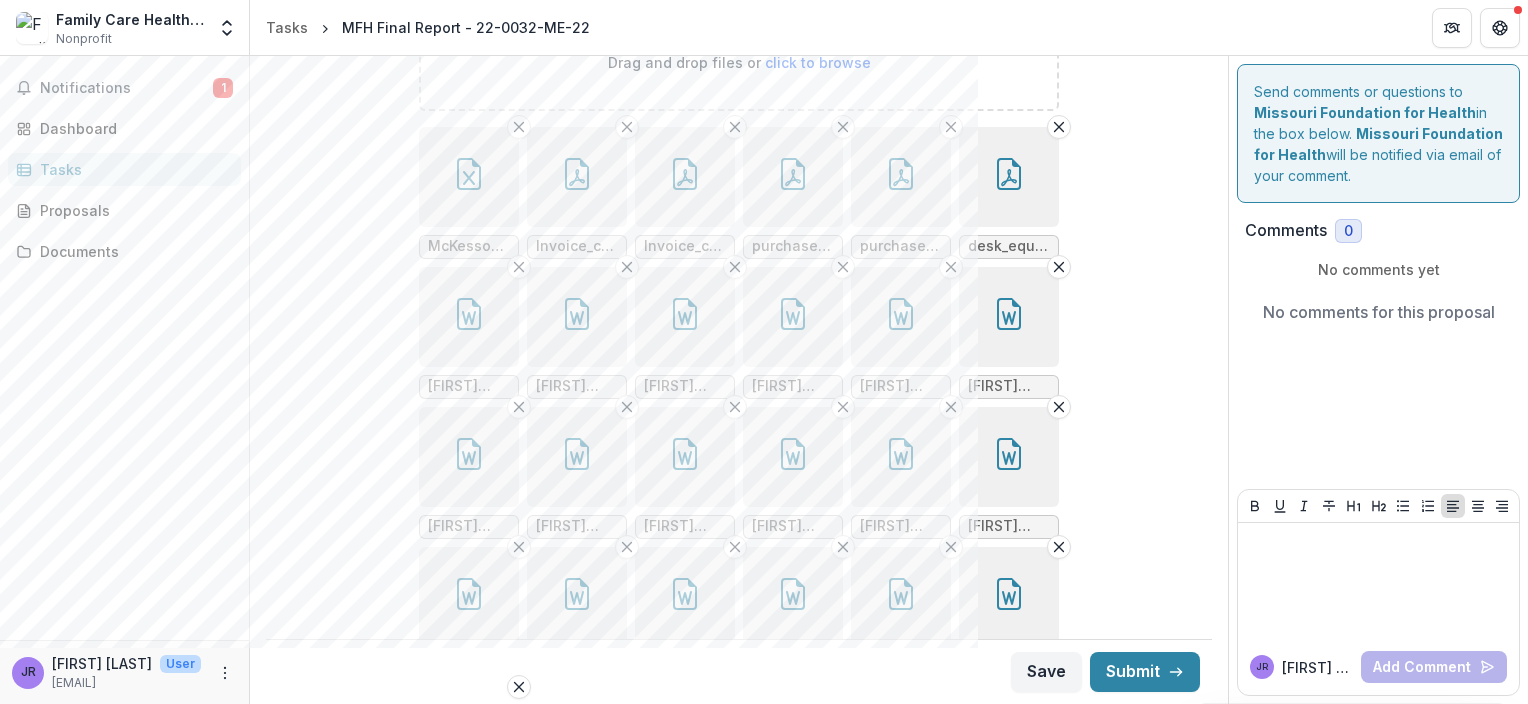 click 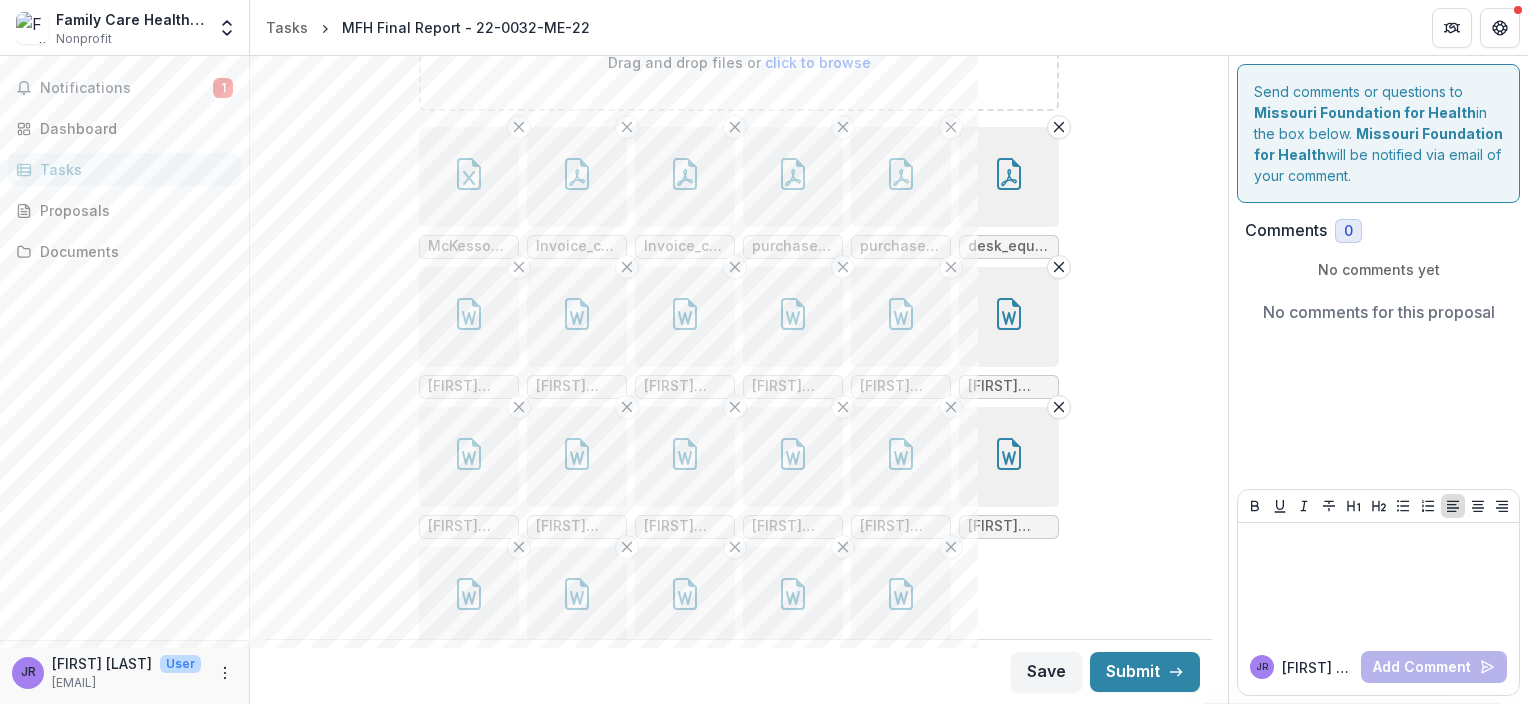 click 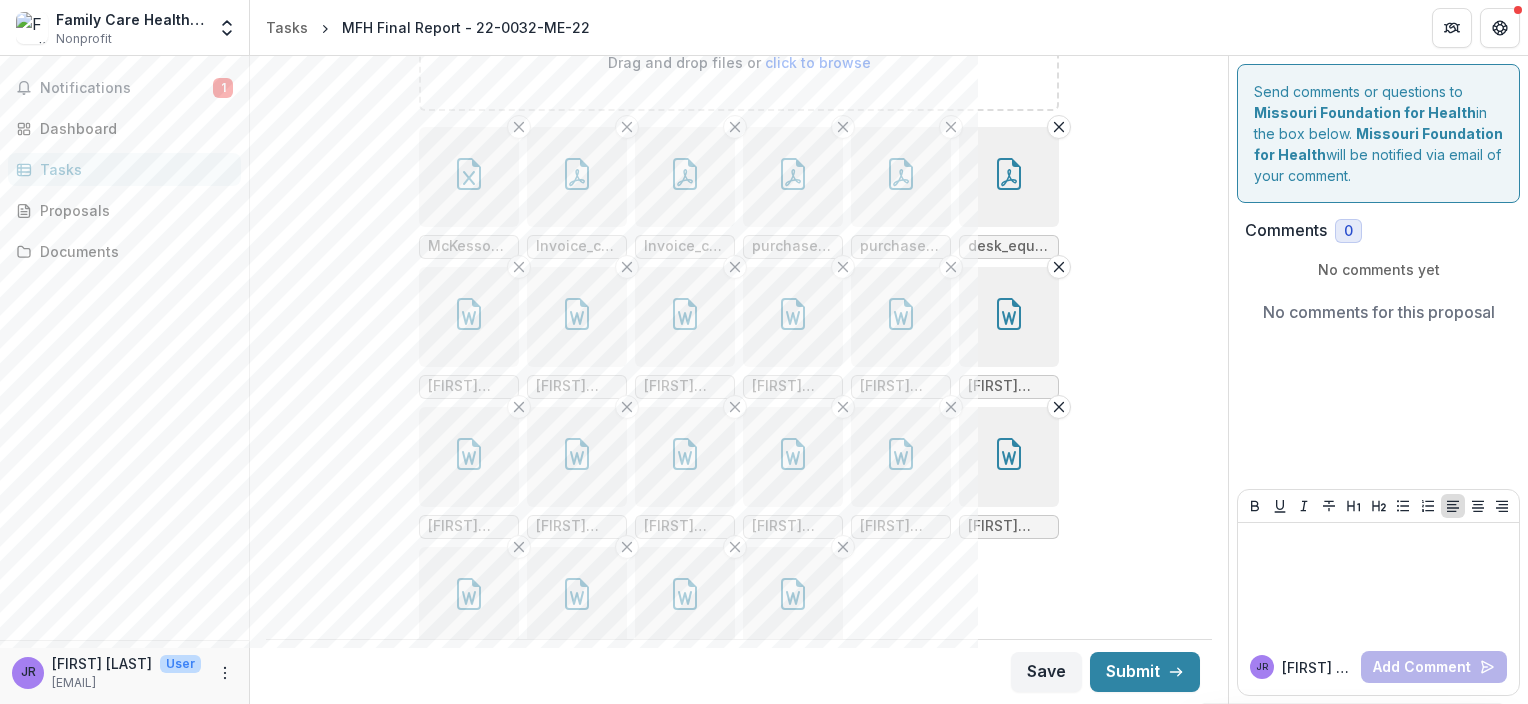 click 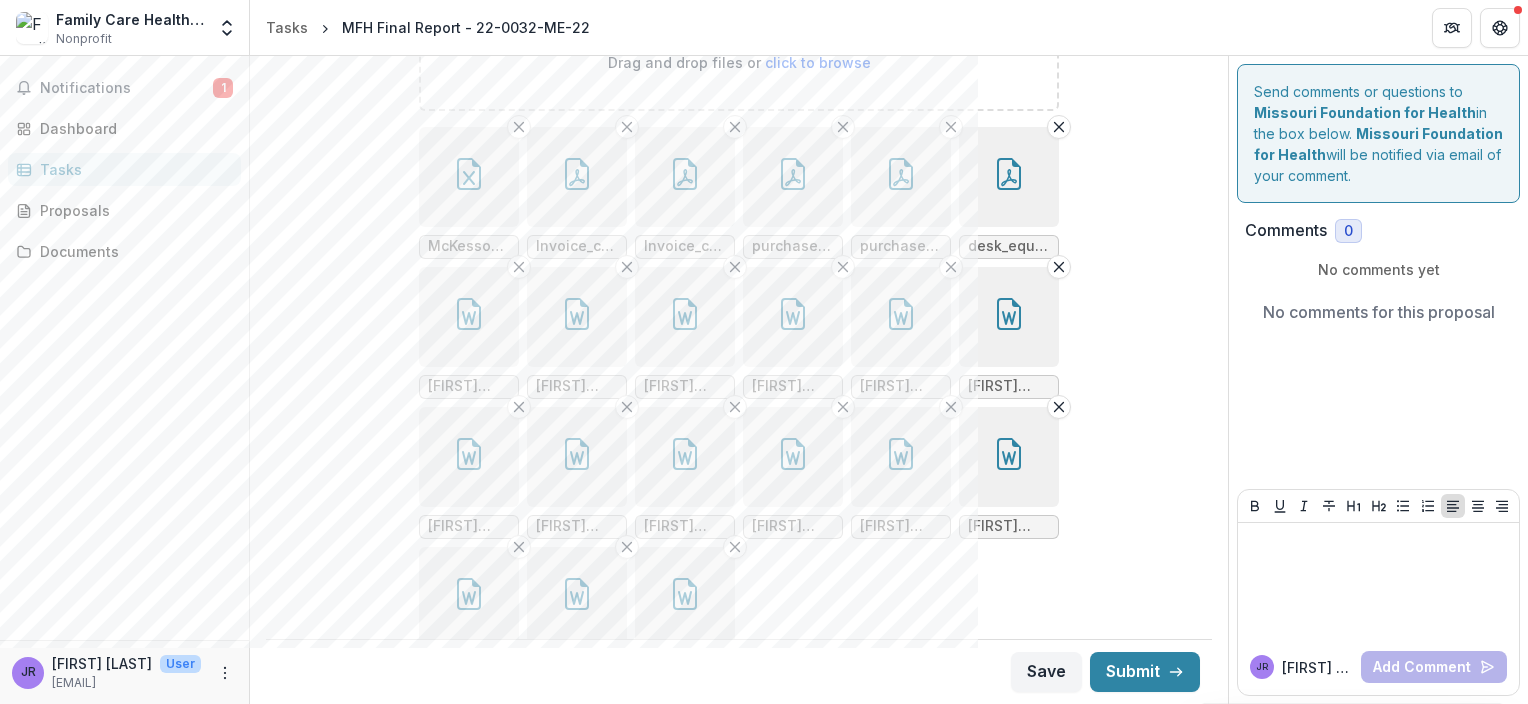 click 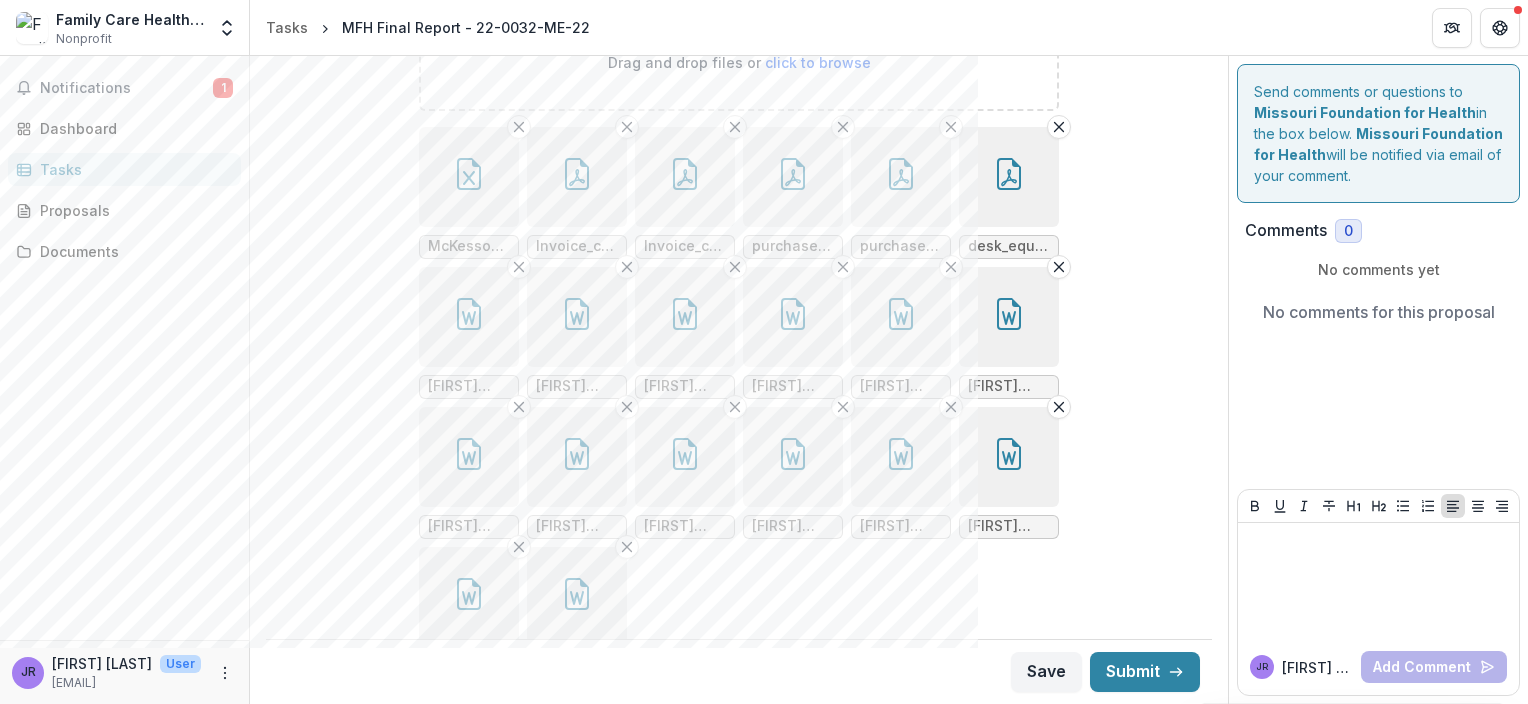 click 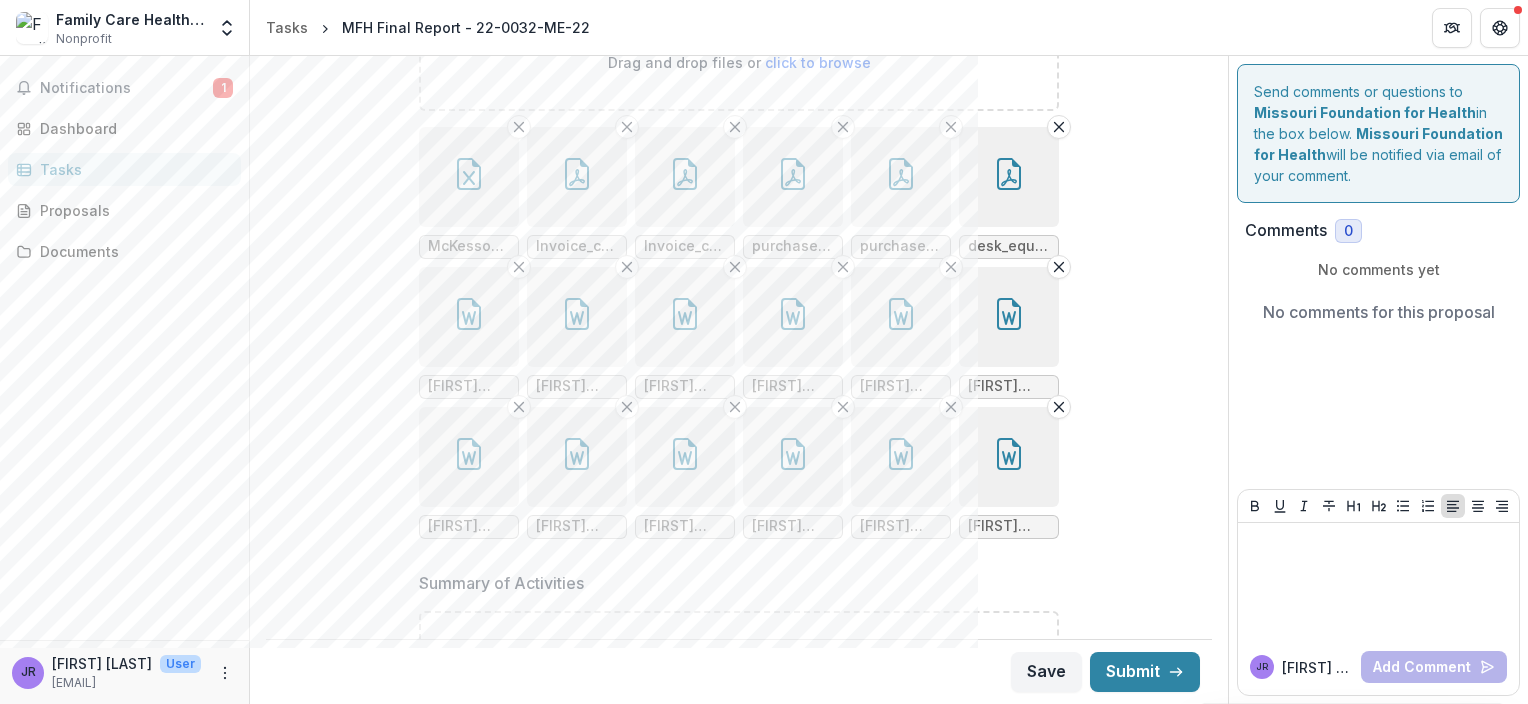 click 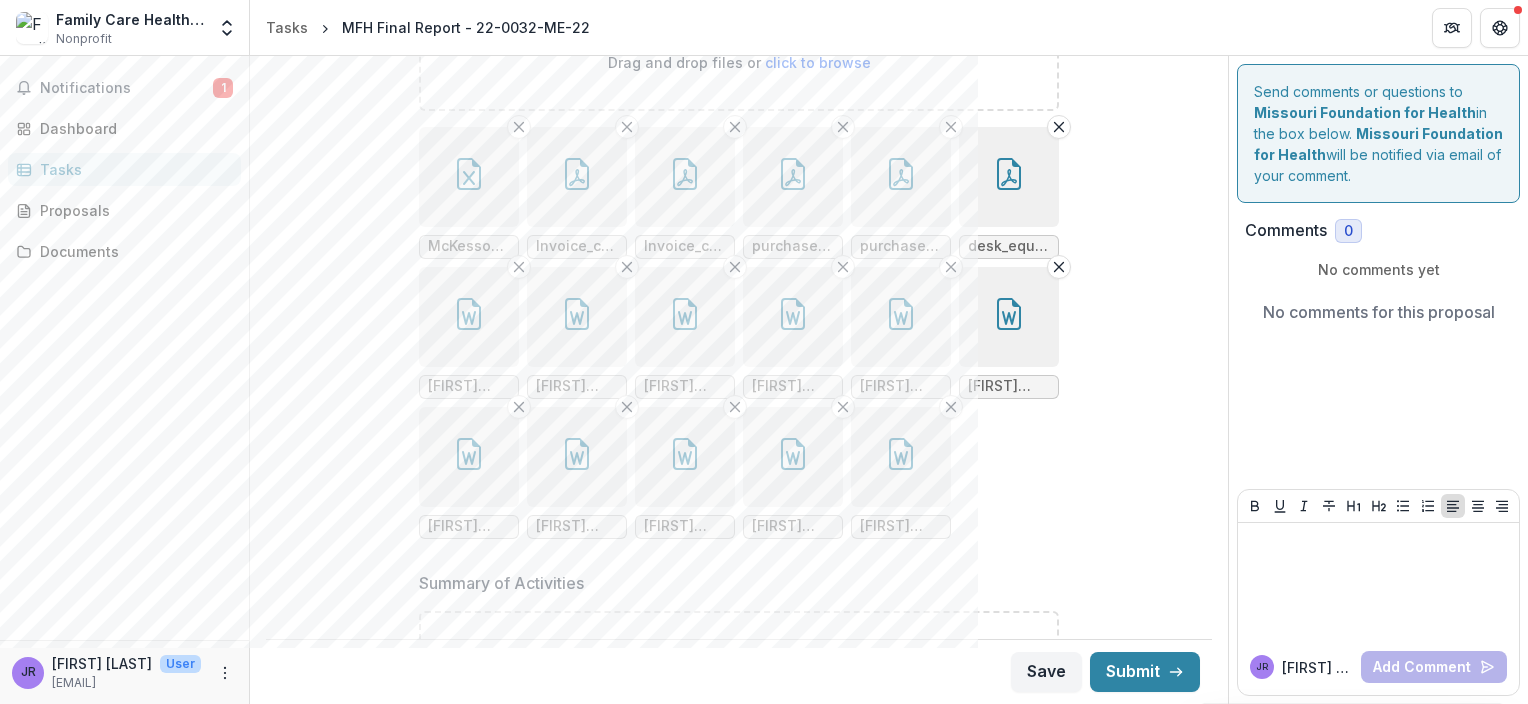 click 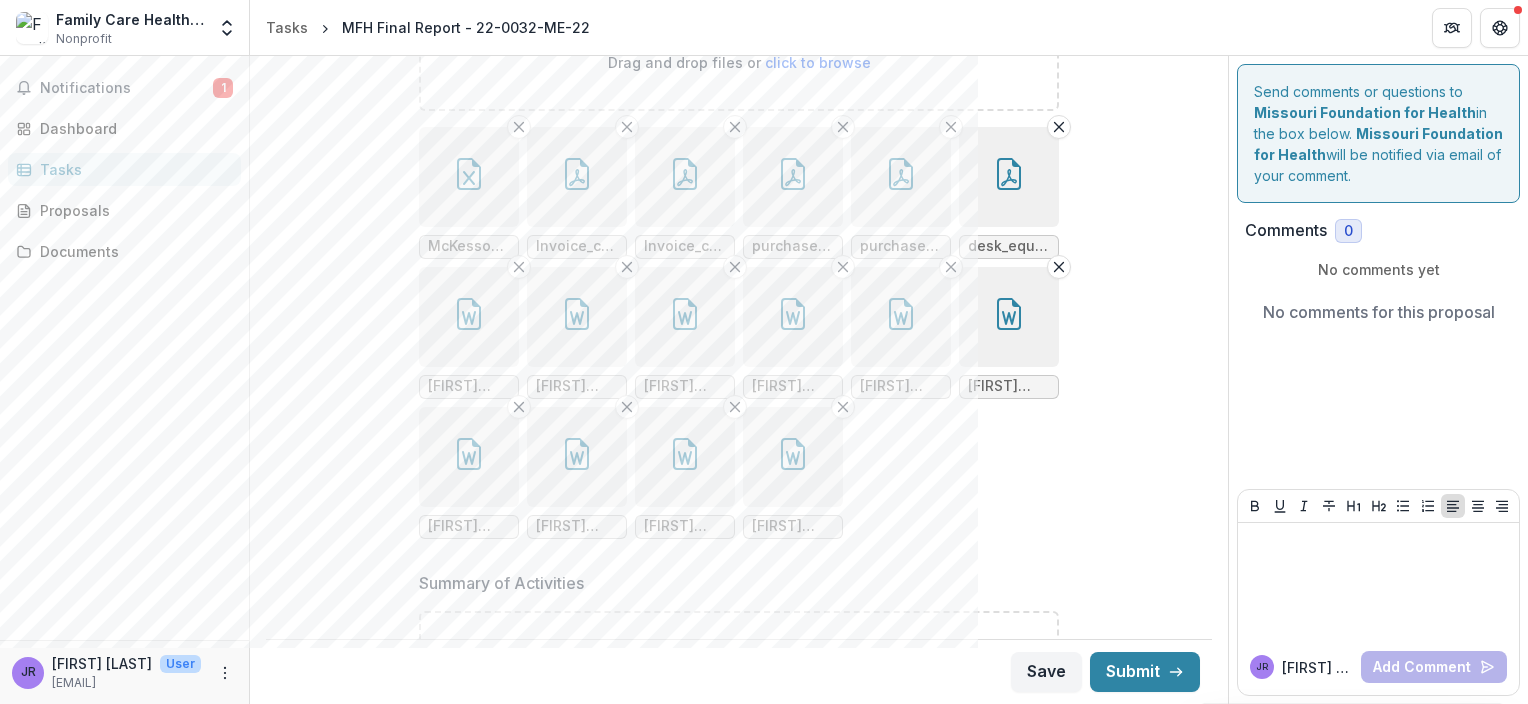 click 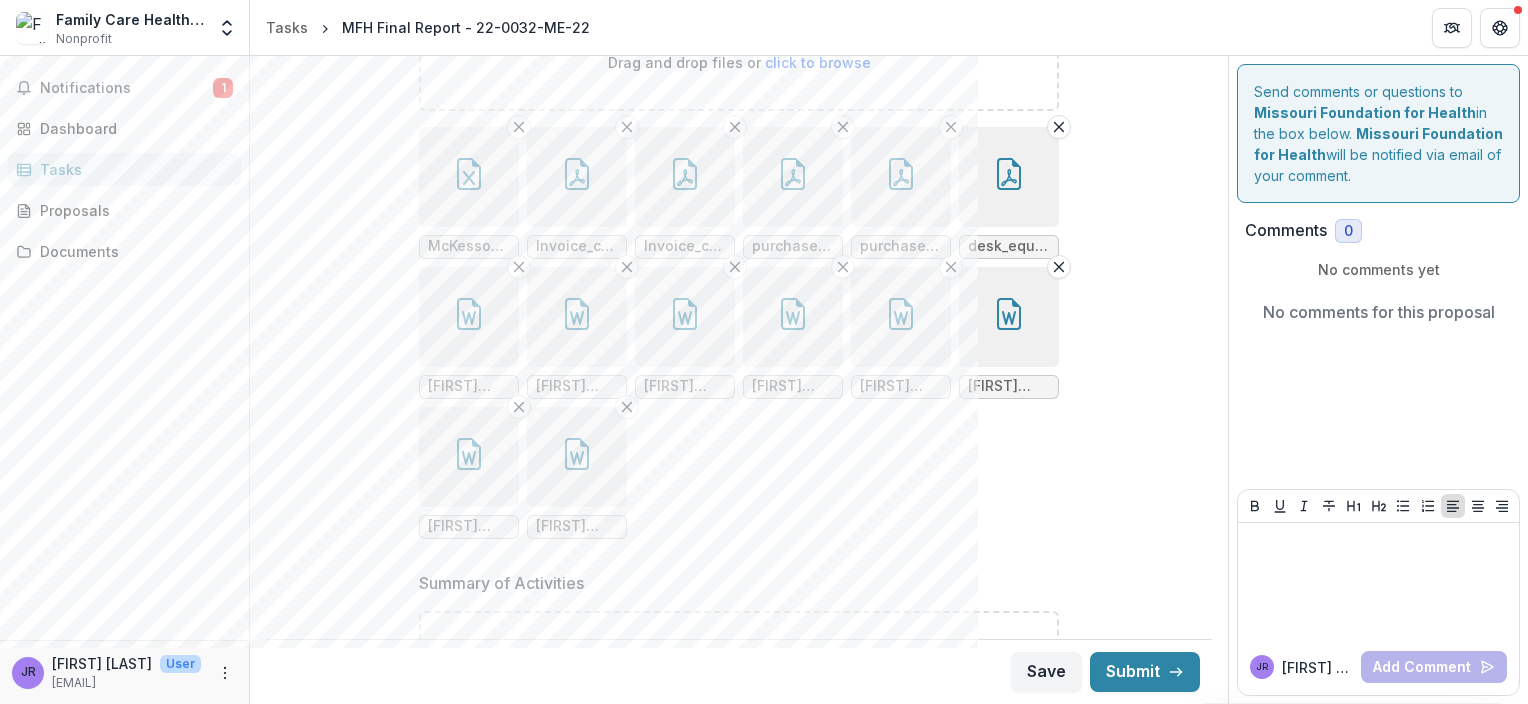 click 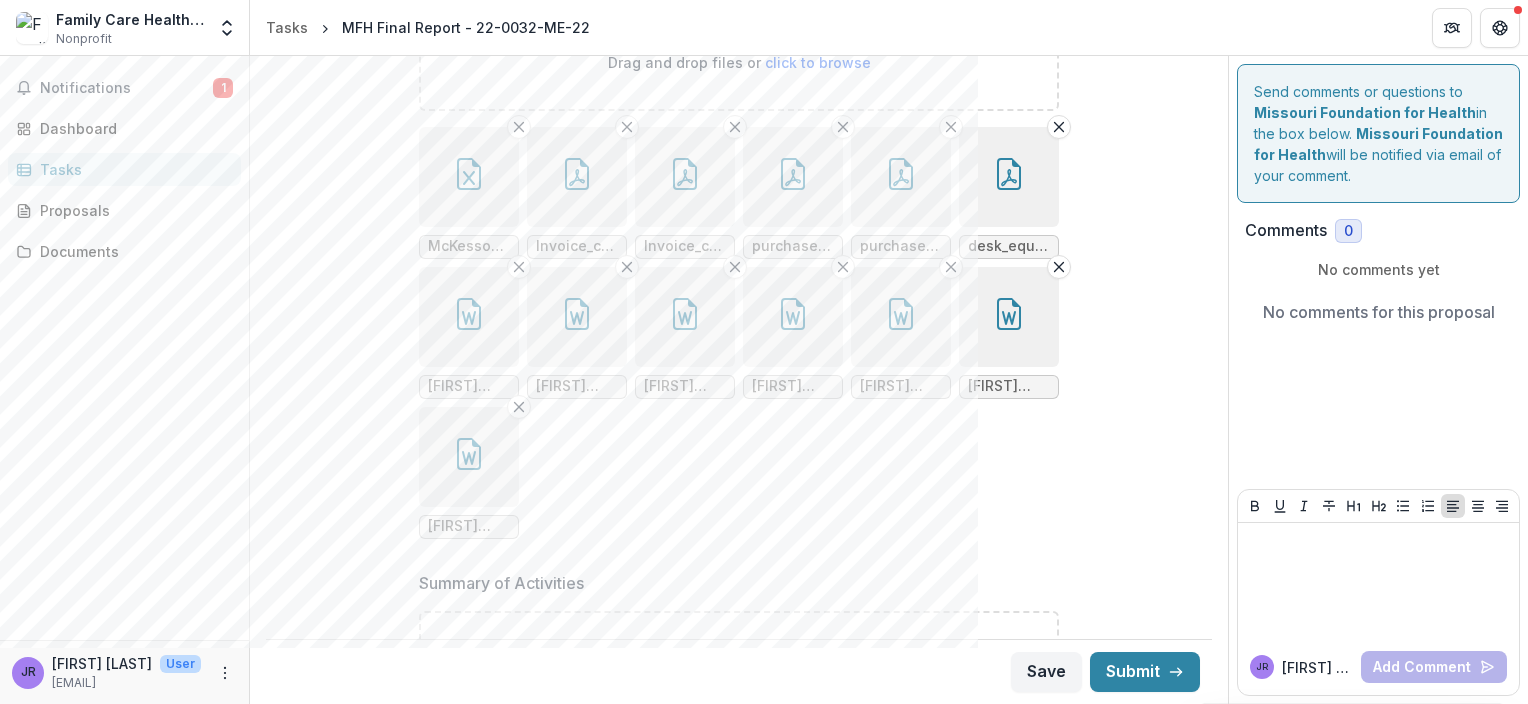 click 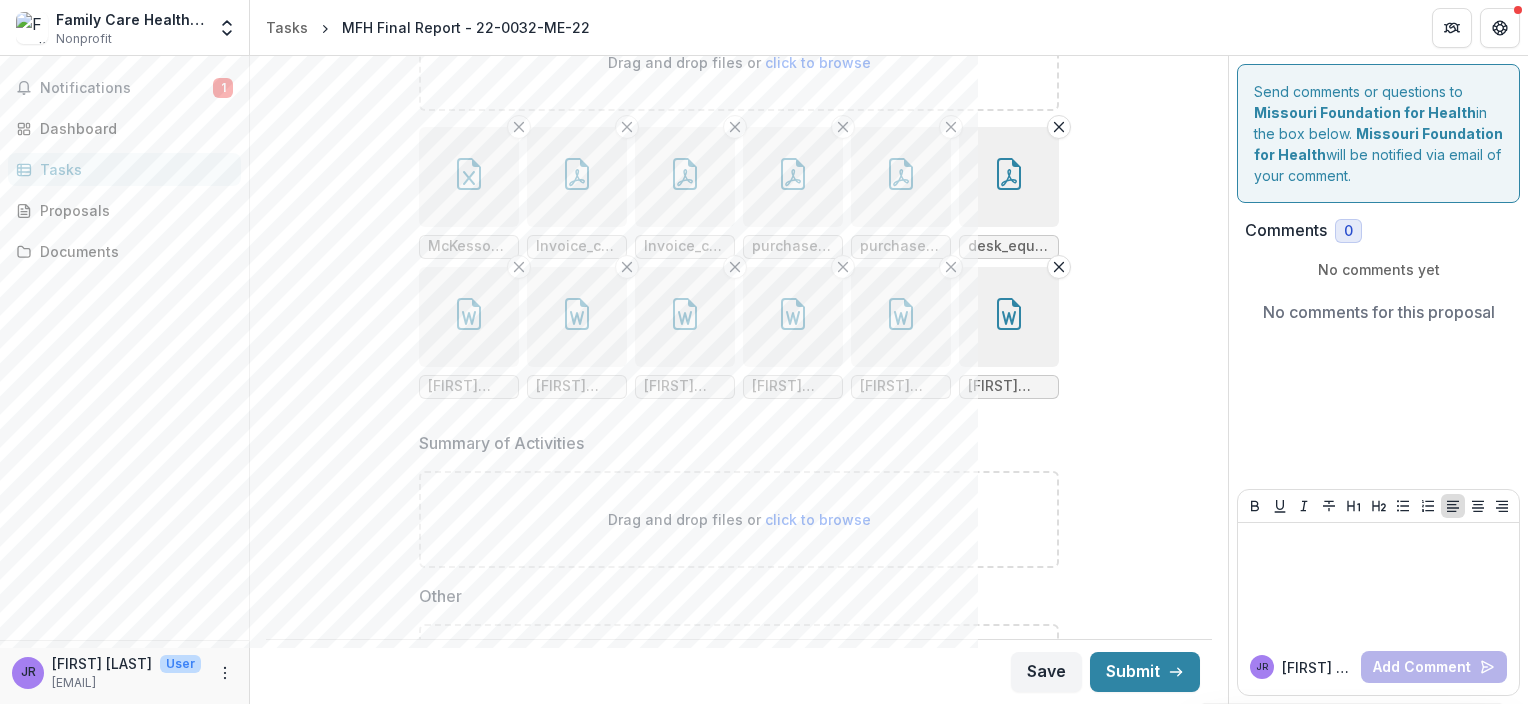 click 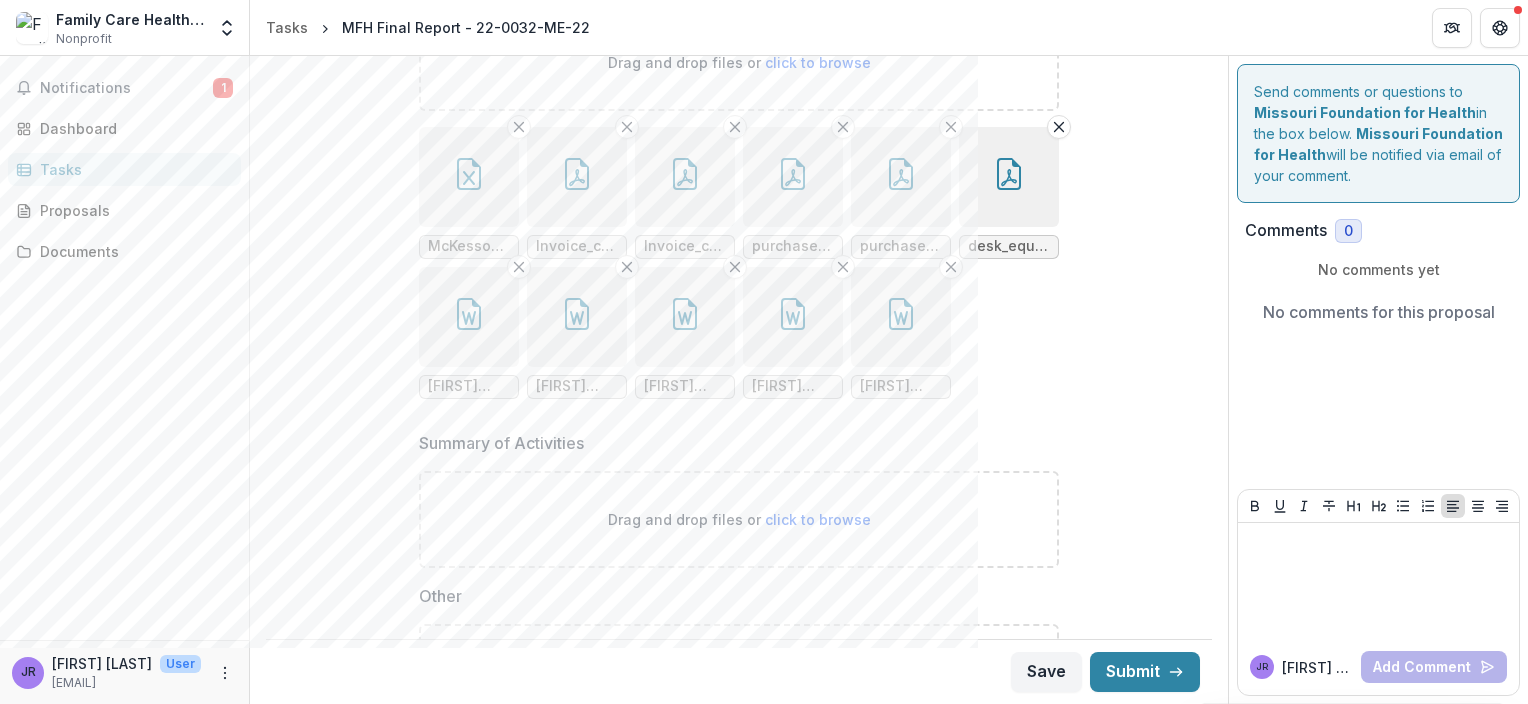 click 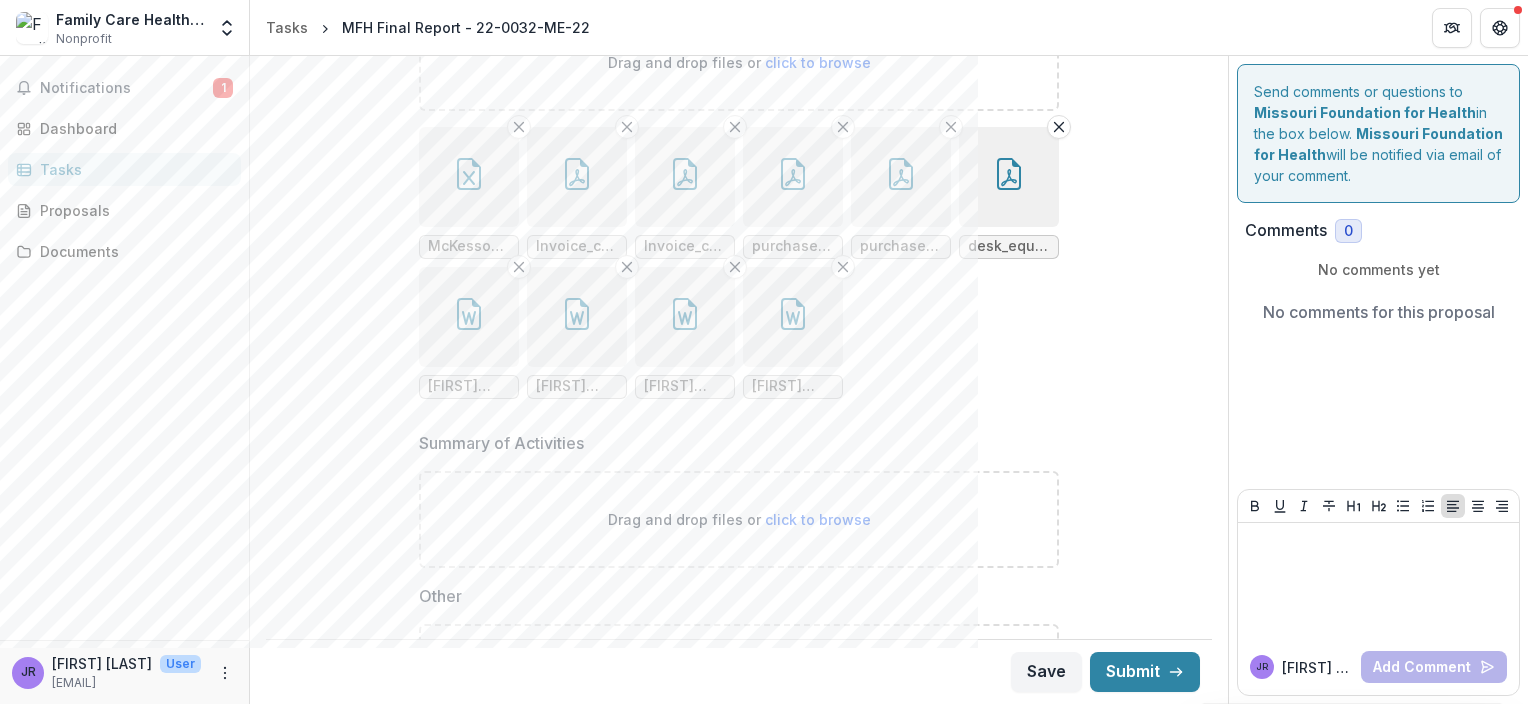 click 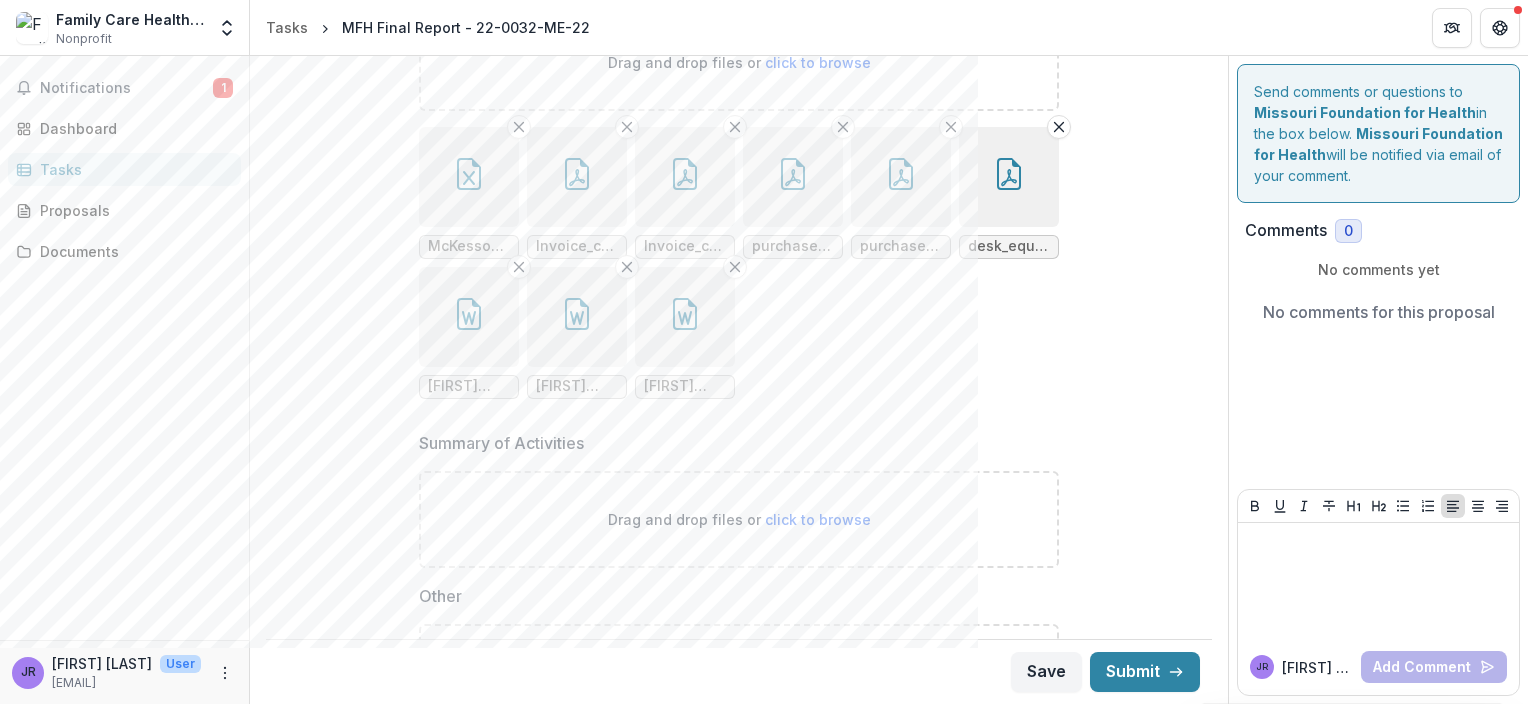 click 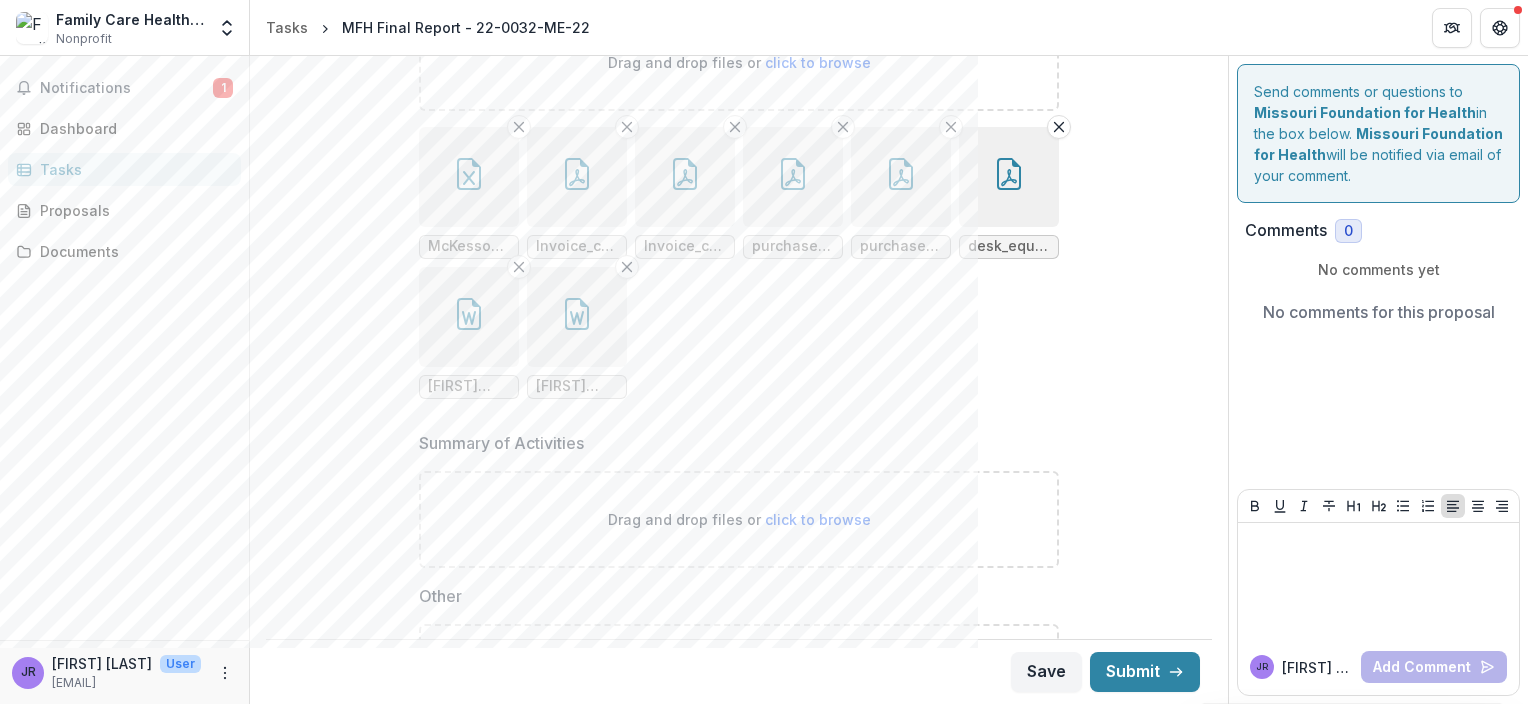 click 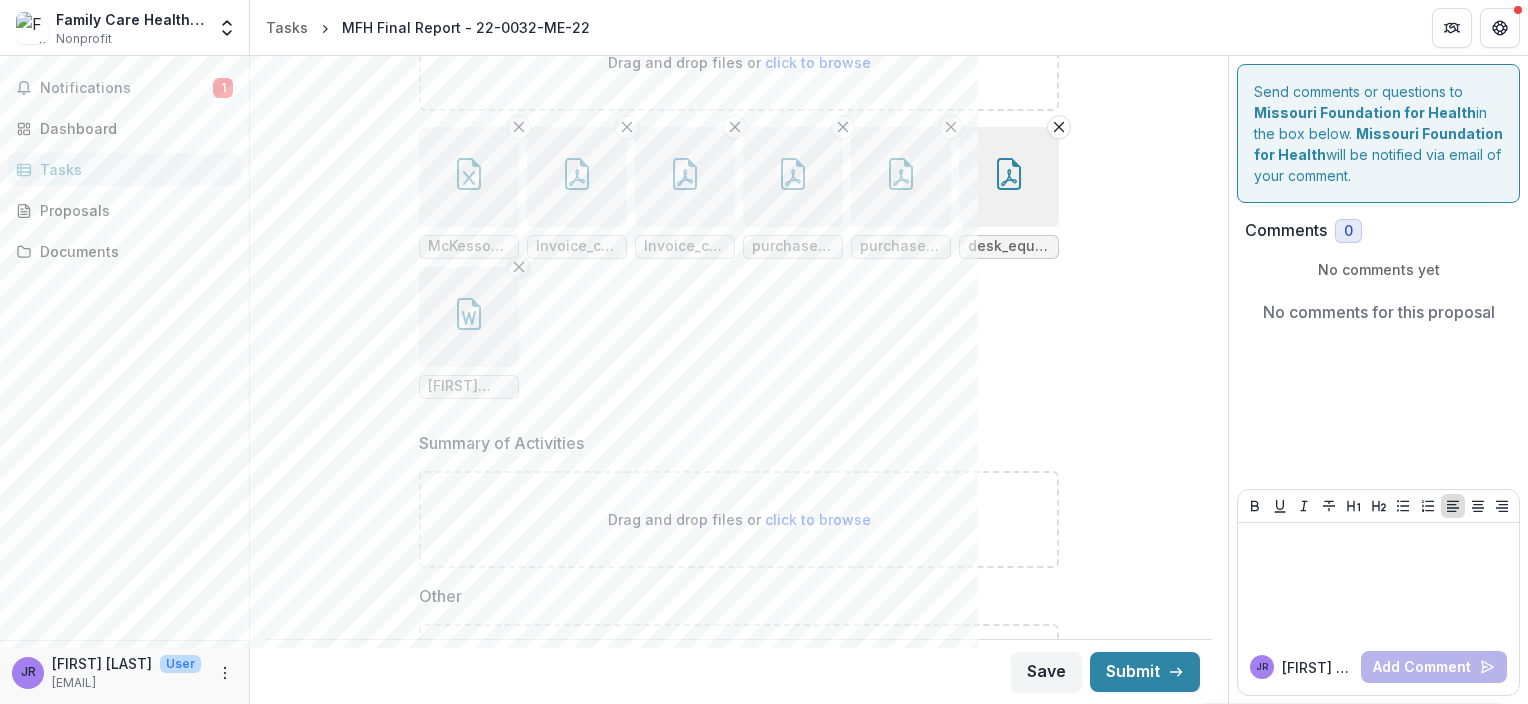 click 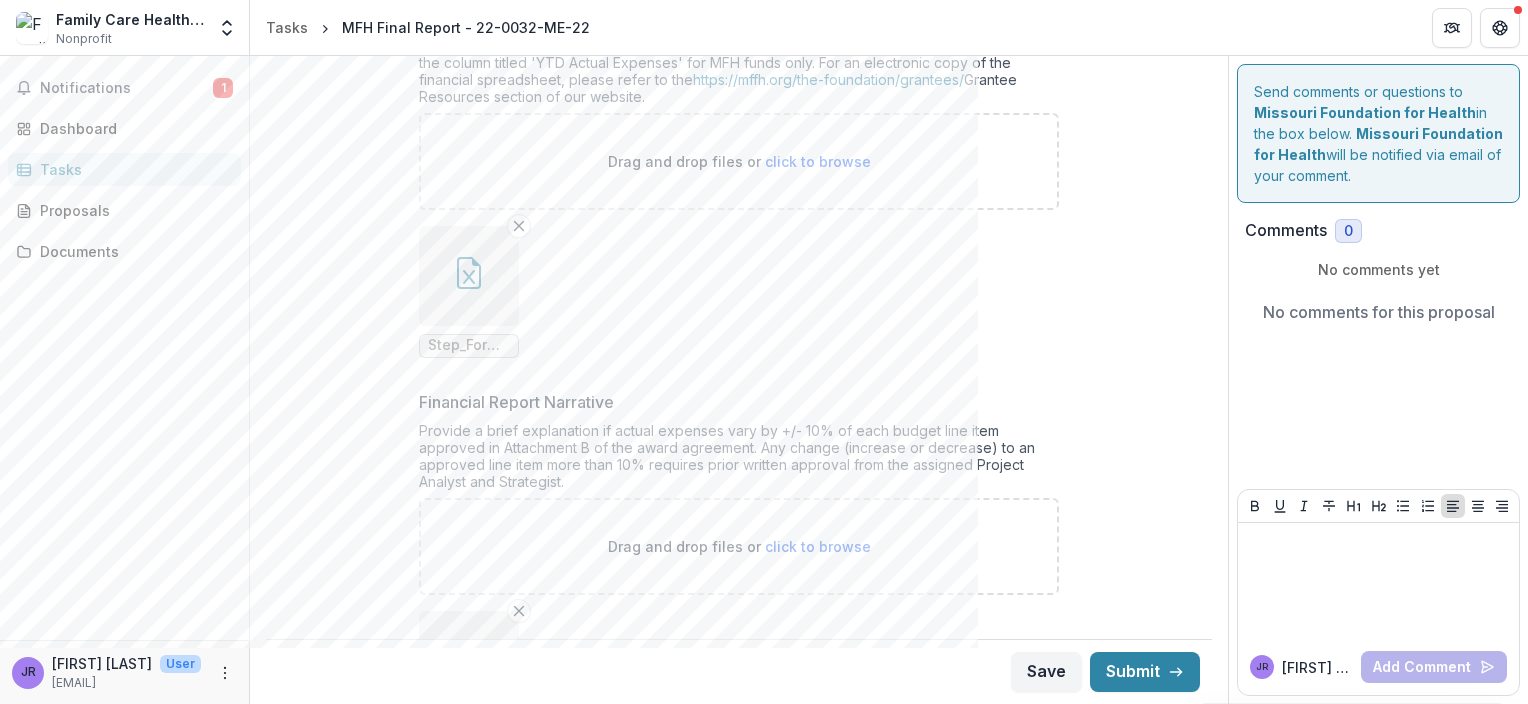 scroll, scrollTop: 0, scrollLeft: 0, axis: both 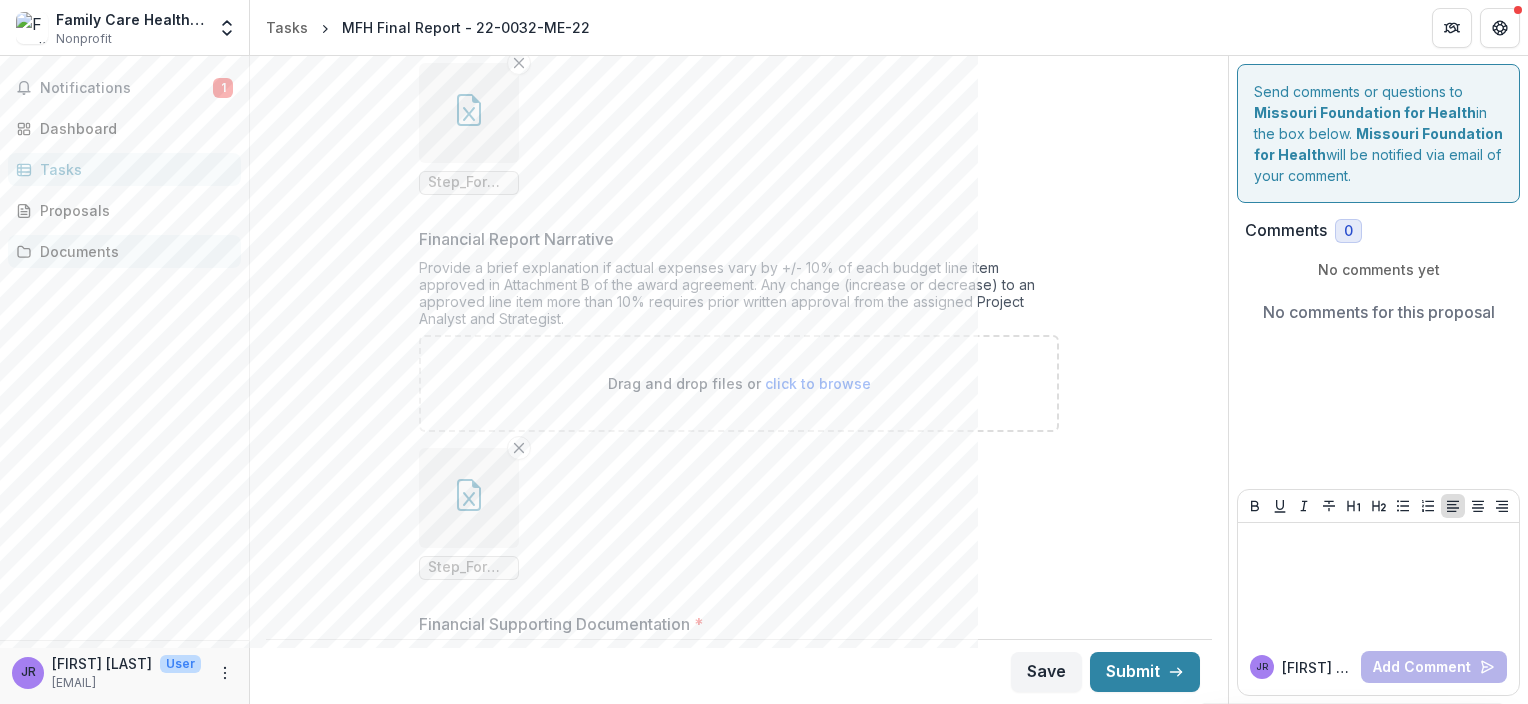 click on "Documents" at bounding box center (132, 251) 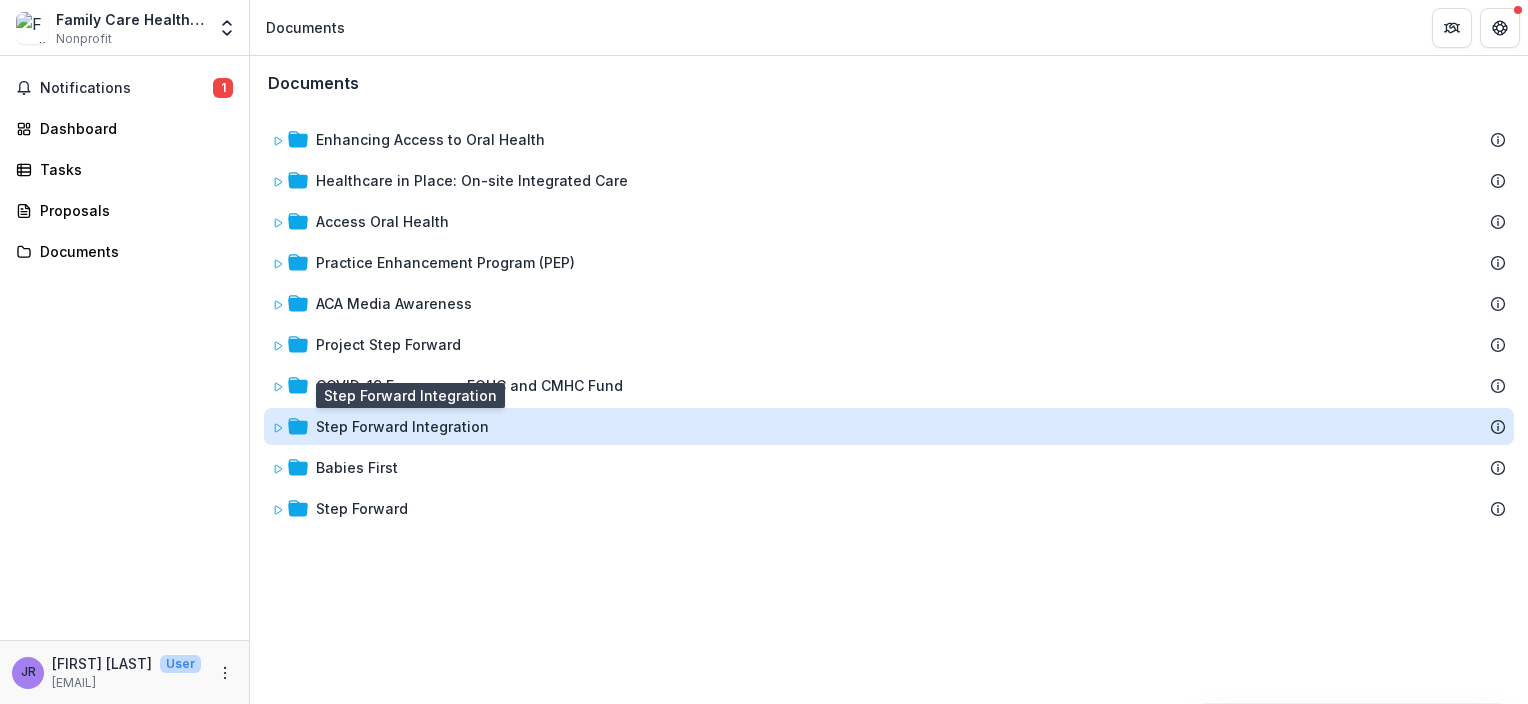 click on "Step Forward Integration" at bounding box center [402, 426] 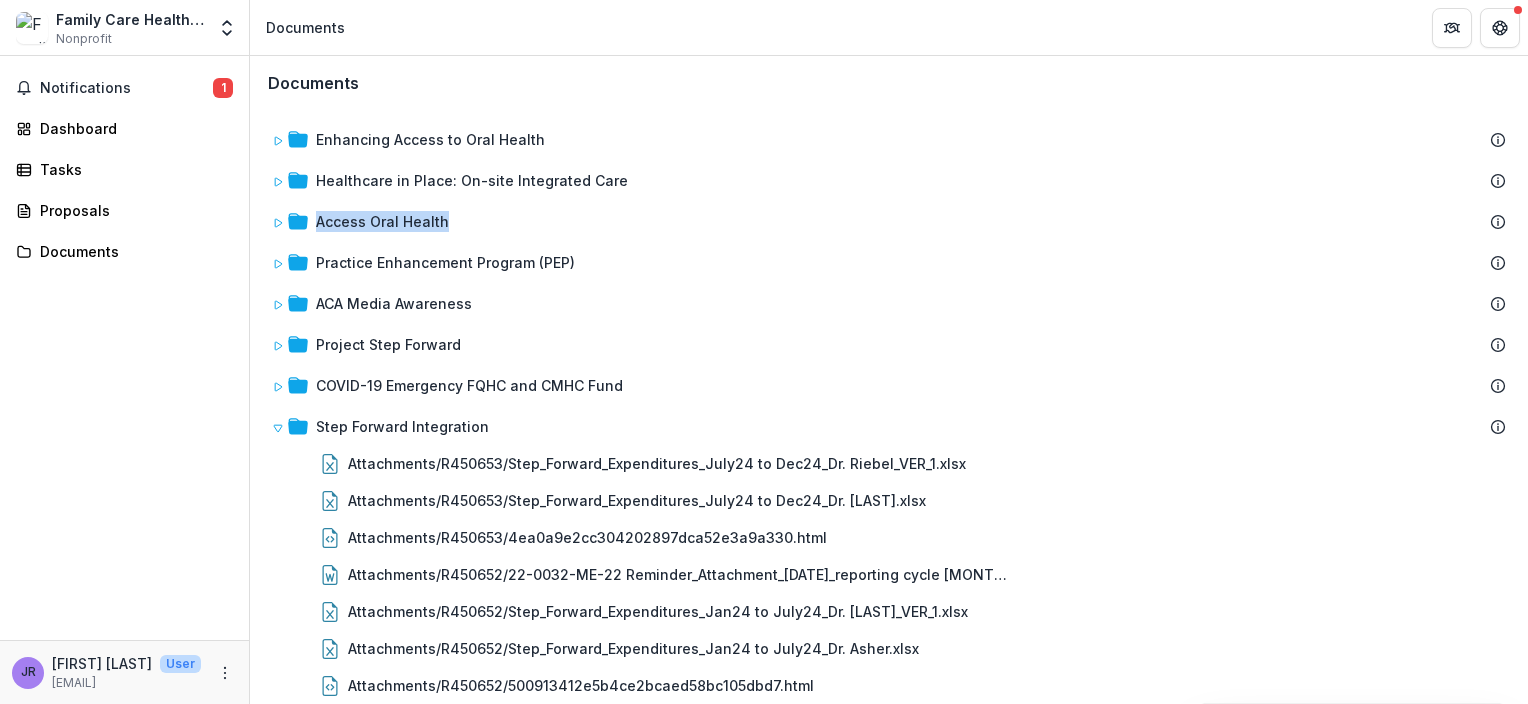 drag, startPoint x: 1520, startPoint y: 208, endPoint x: 1524, endPoint y: 248, distance: 40.1995 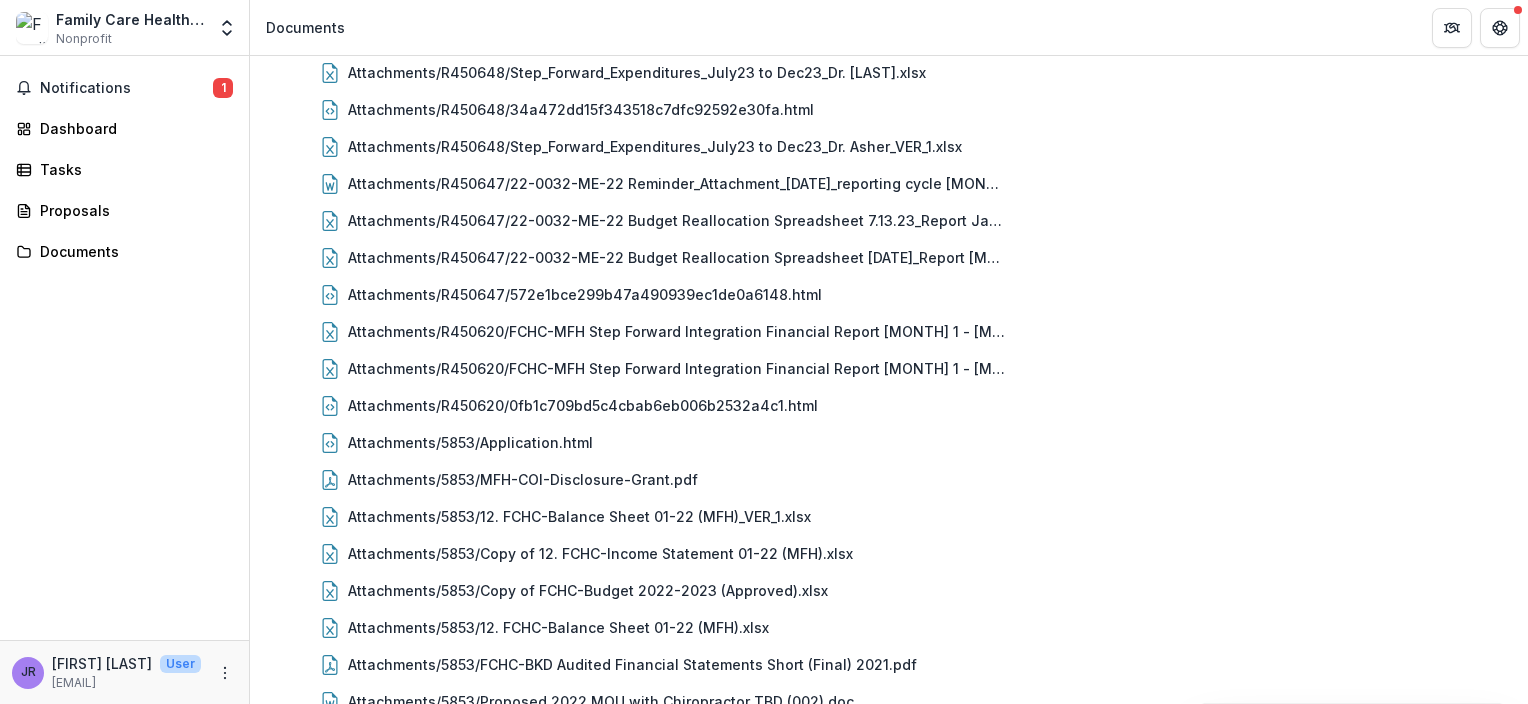 scroll, scrollTop: 665, scrollLeft: 0, axis: vertical 